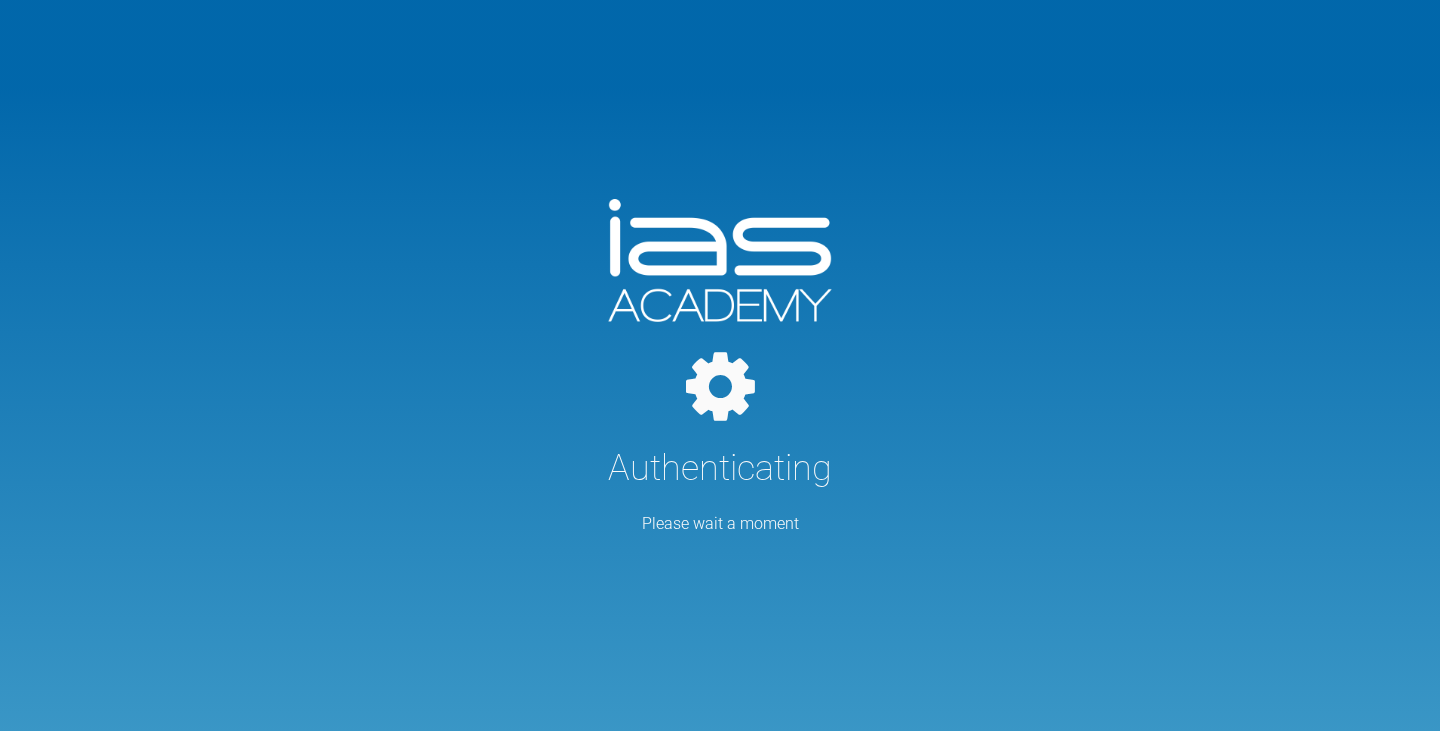 scroll, scrollTop: 0, scrollLeft: 0, axis: both 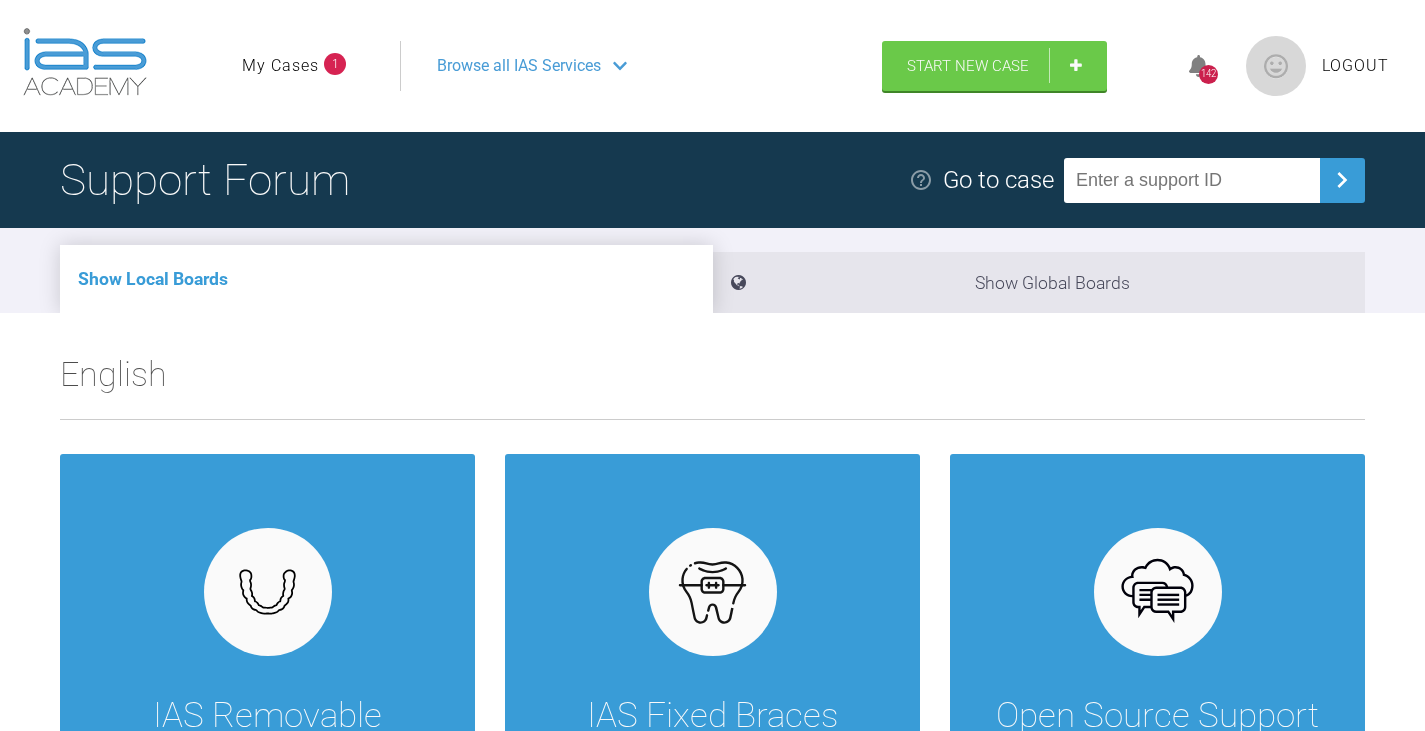 click on "Browse all IAS Services" at bounding box center [519, 66] 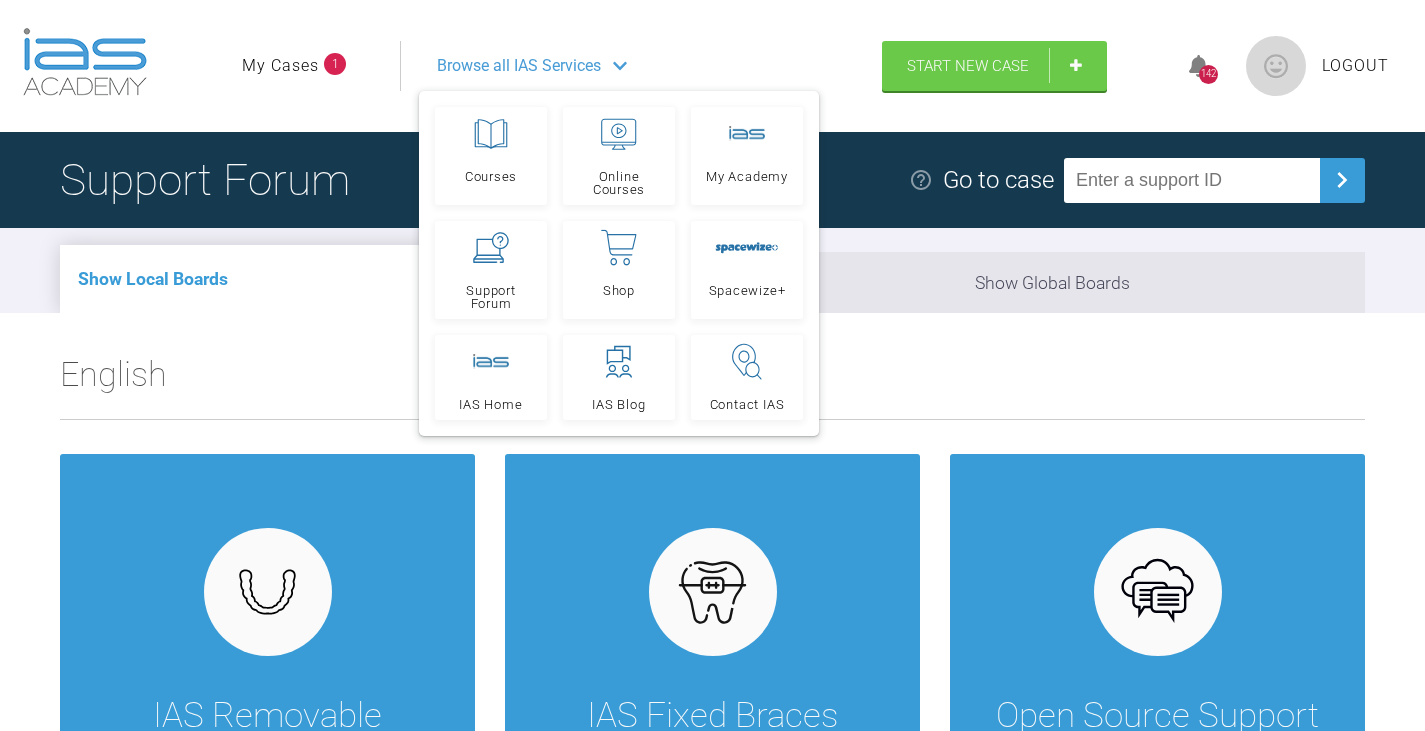 click on "My Cases" at bounding box center (280, 66) 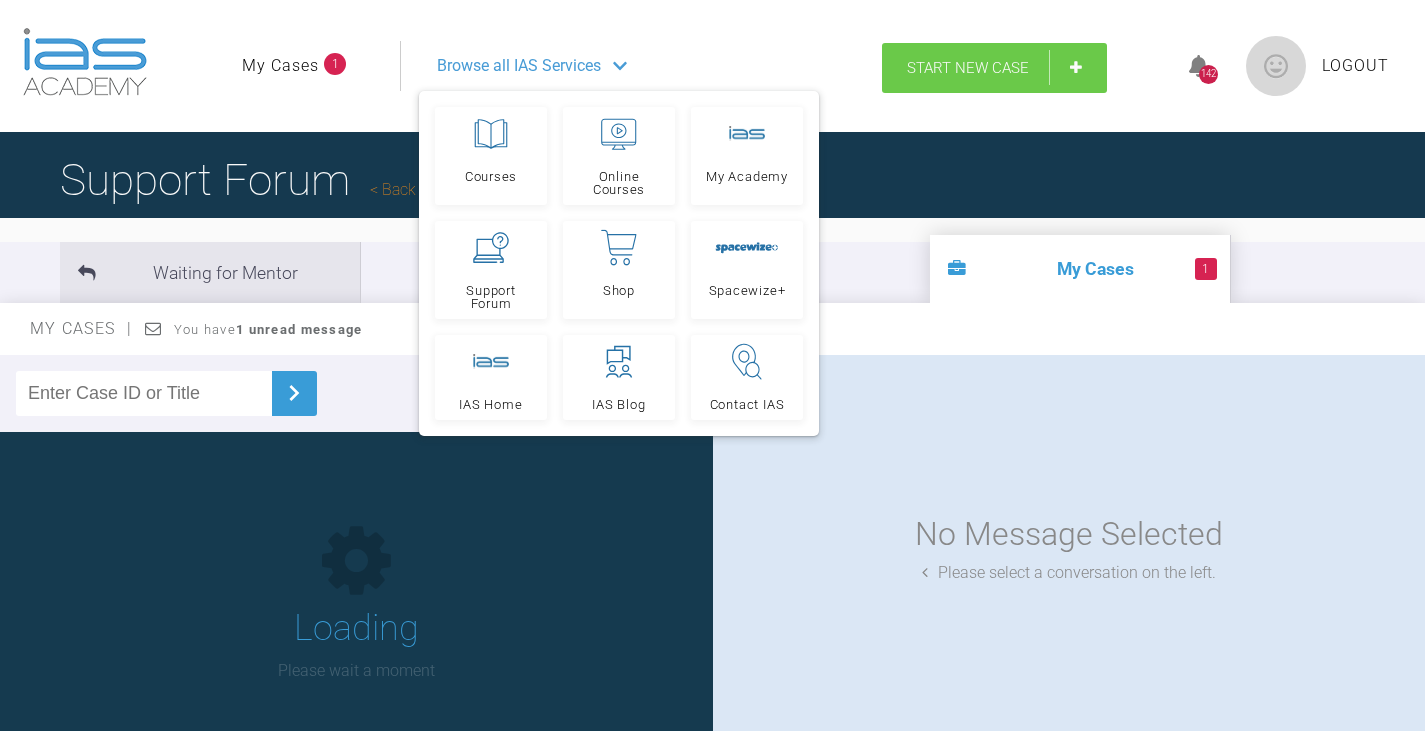 click on "Start New Case" at bounding box center (968, 68) 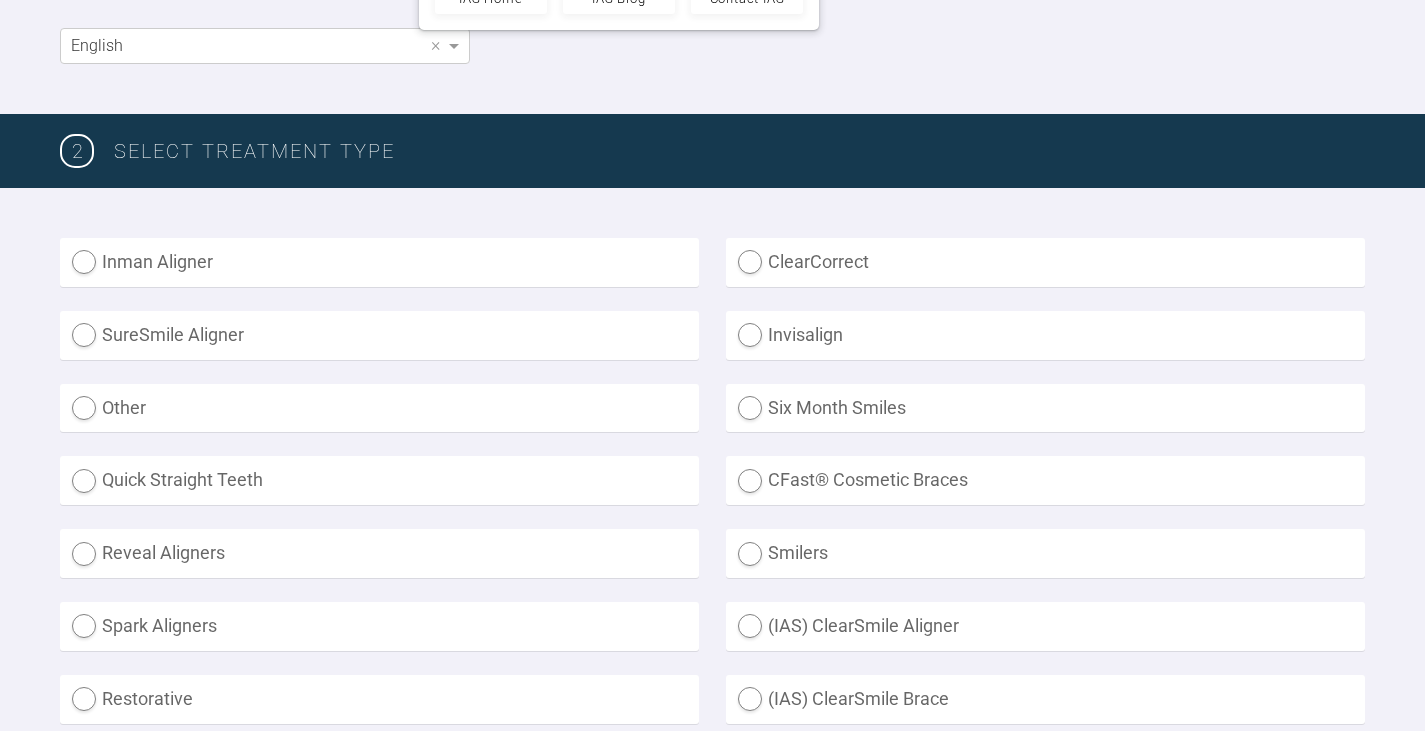 scroll, scrollTop: 500, scrollLeft: 0, axis: vertical 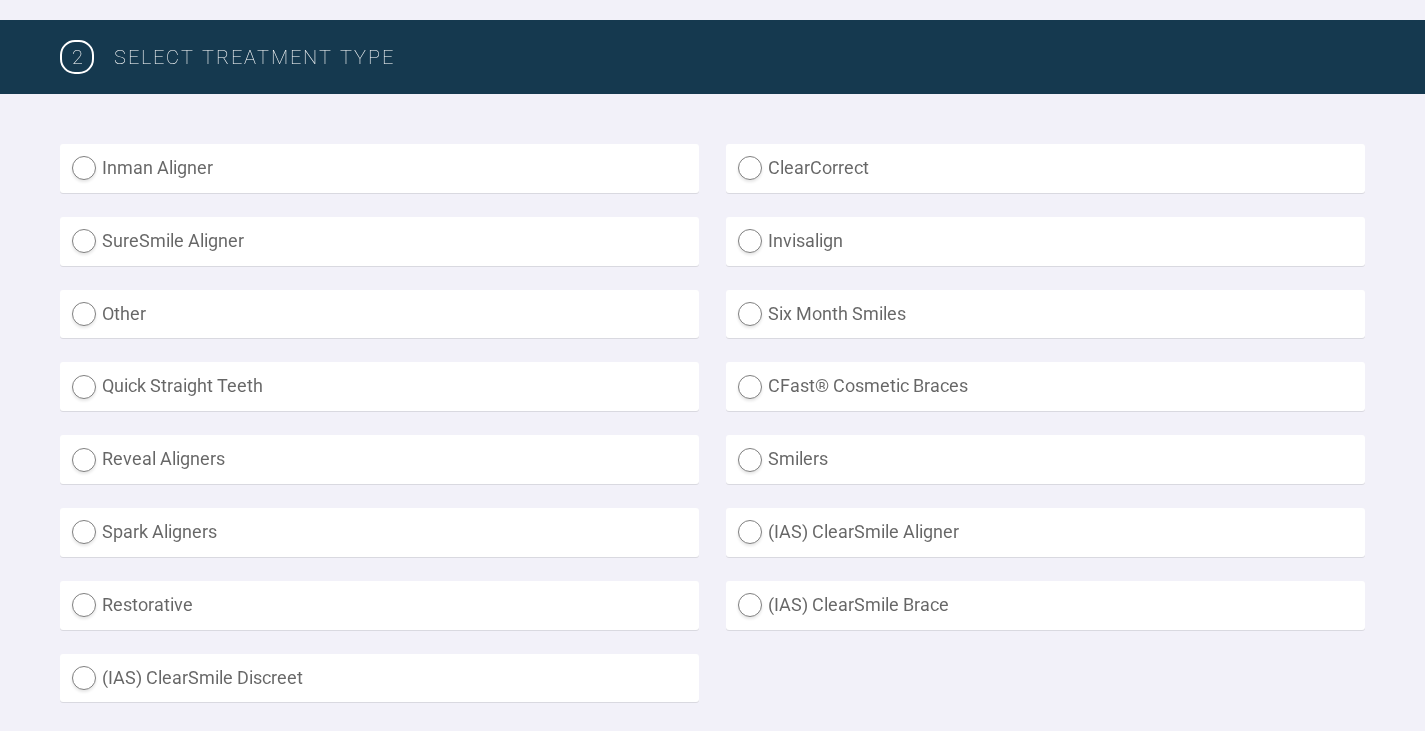 click on "(IAS) ClearSmile Aligner" at bounding box center [1045, 532] 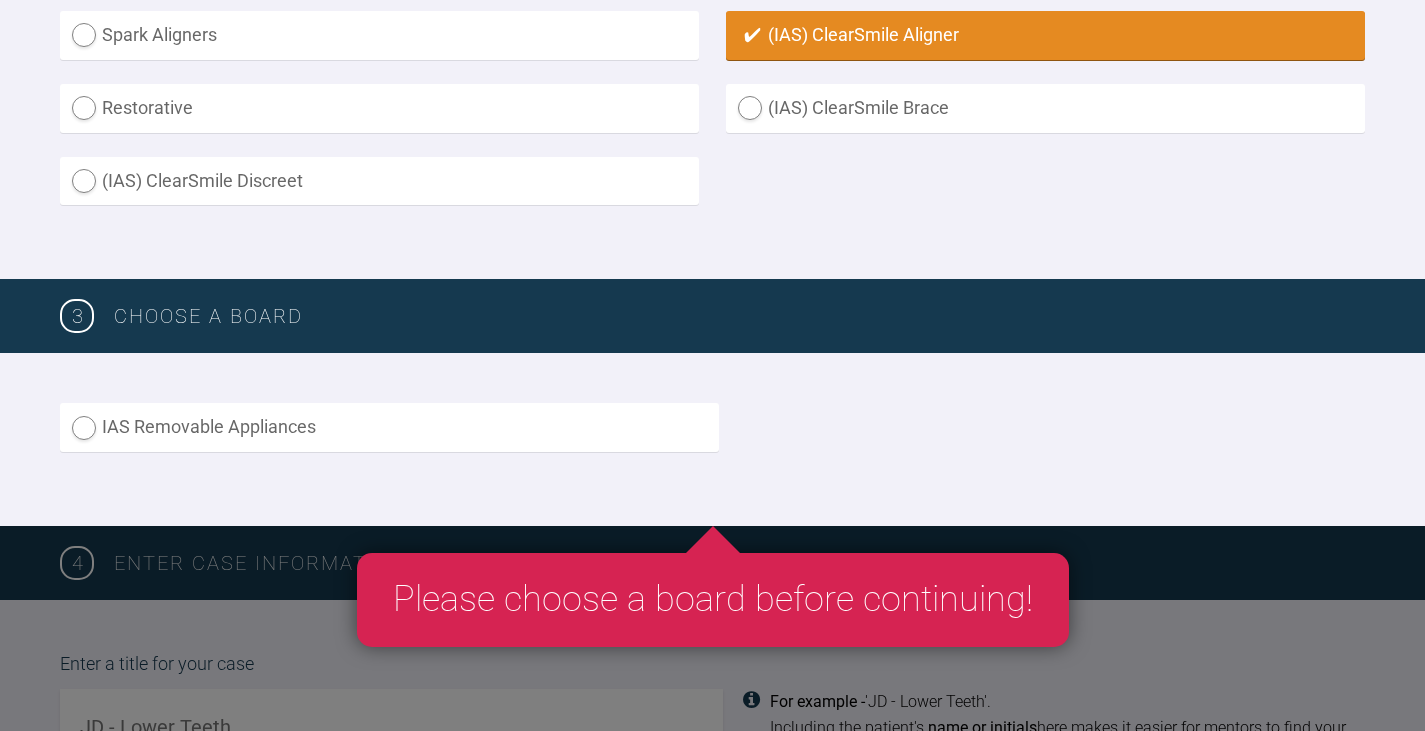 scroll, scrollTop: 1000, scrollLeft: 0, axis: vertical 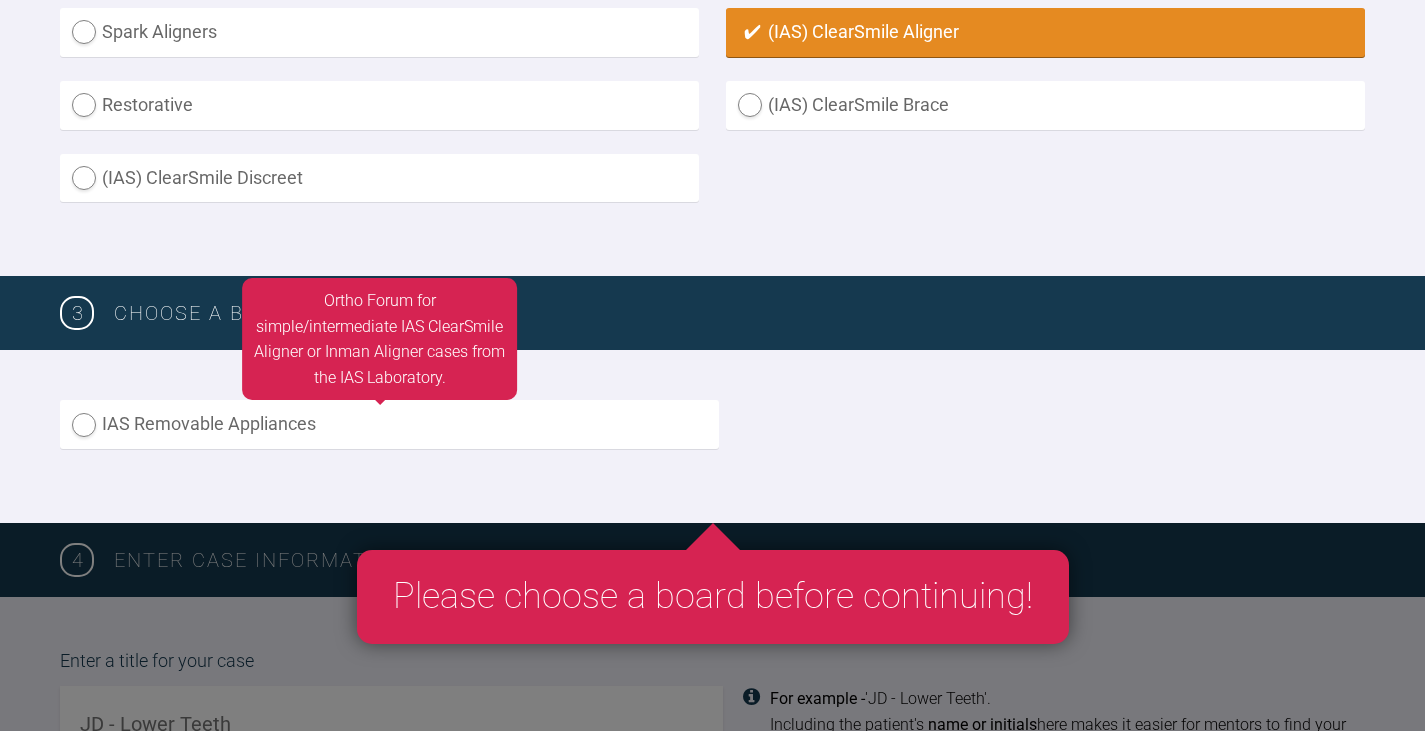 click on "IAS Removable Appliances" at bounding box center (389, 424) 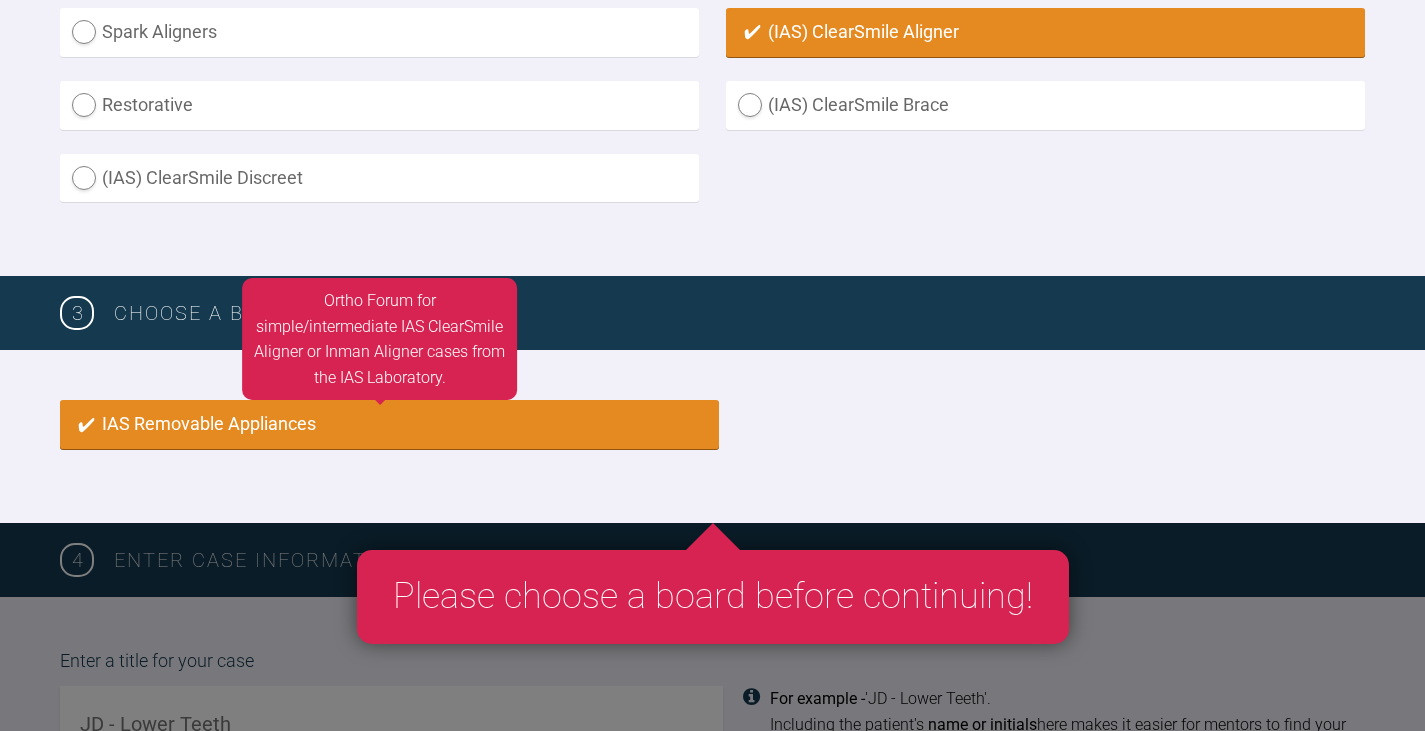 radio on "true" 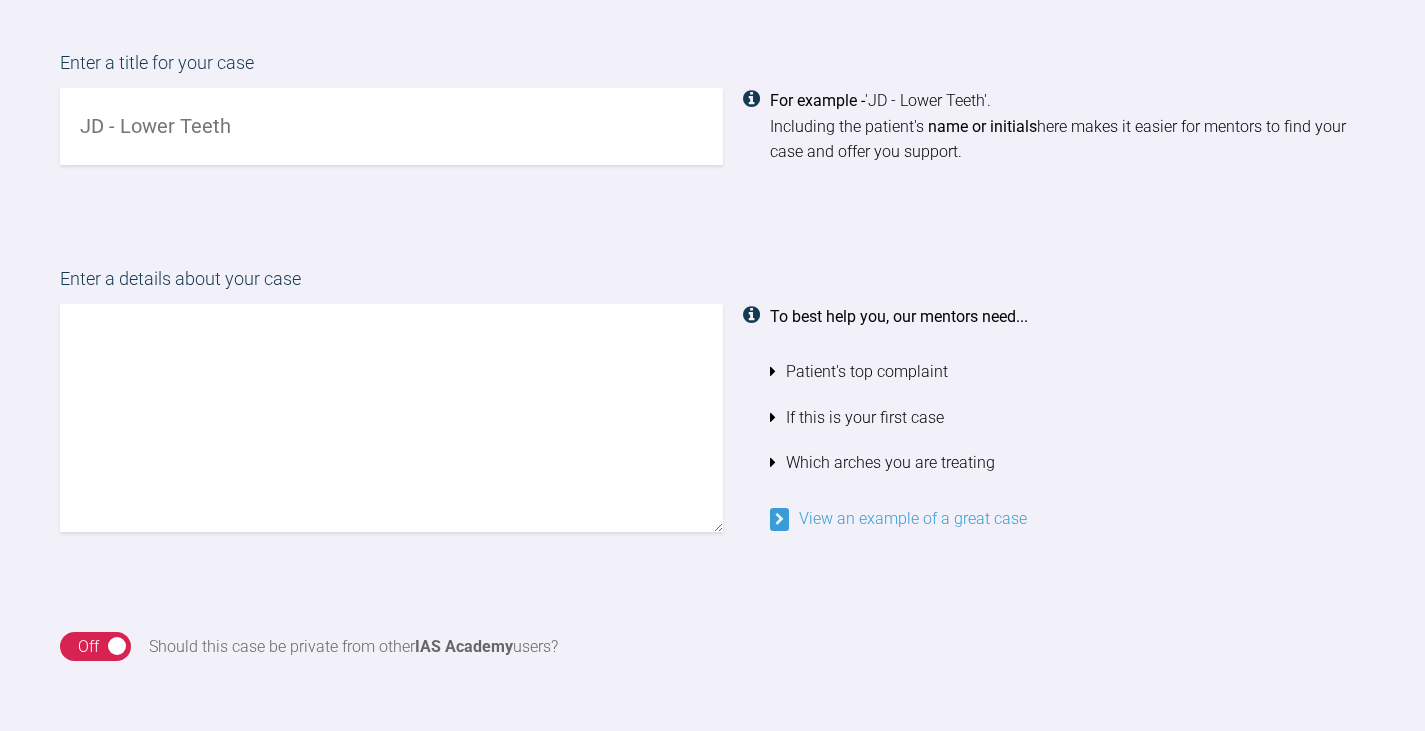 scroll, scrollTop: 1603, scrollLeft: 0, axis: vertical 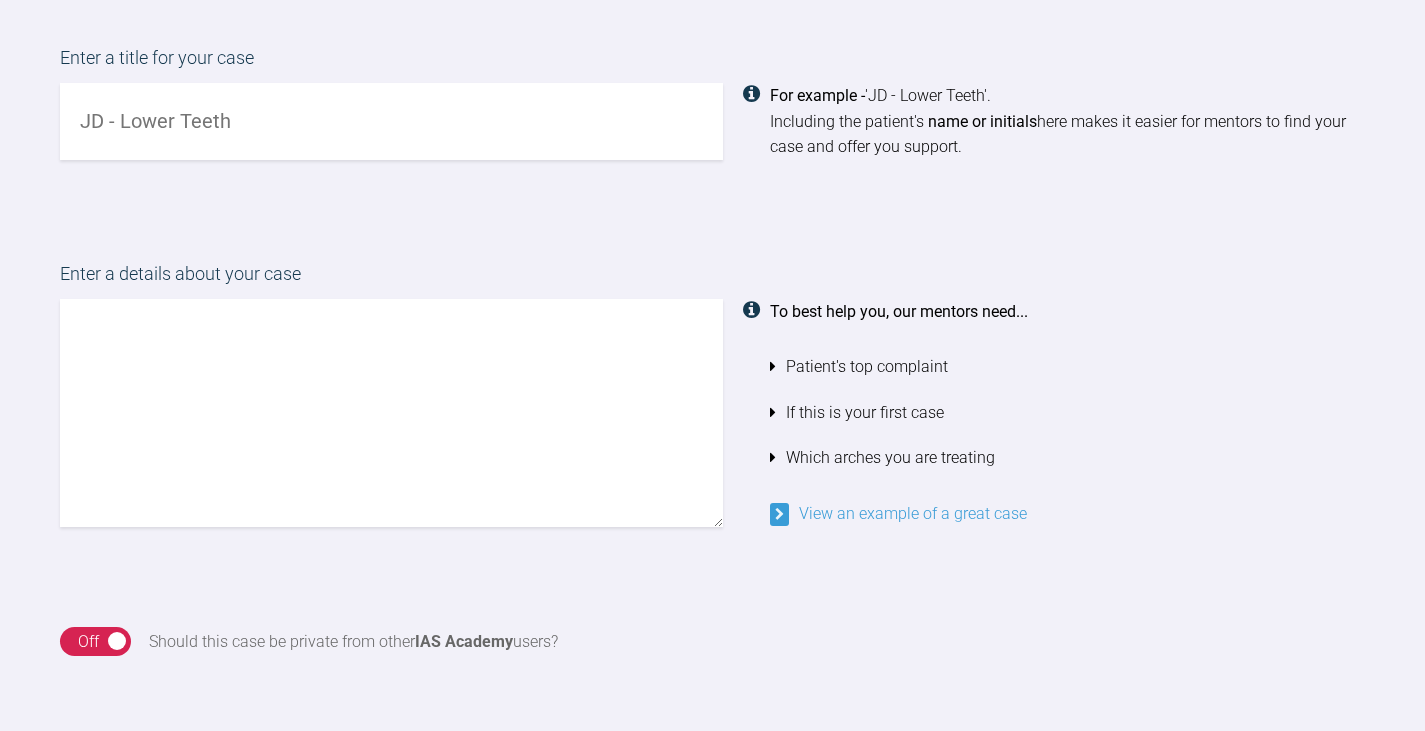 drag, startPoint x: 288, startPoint y: 130, endPoint x: 0, endPoint y: 120, distance: 288.17355 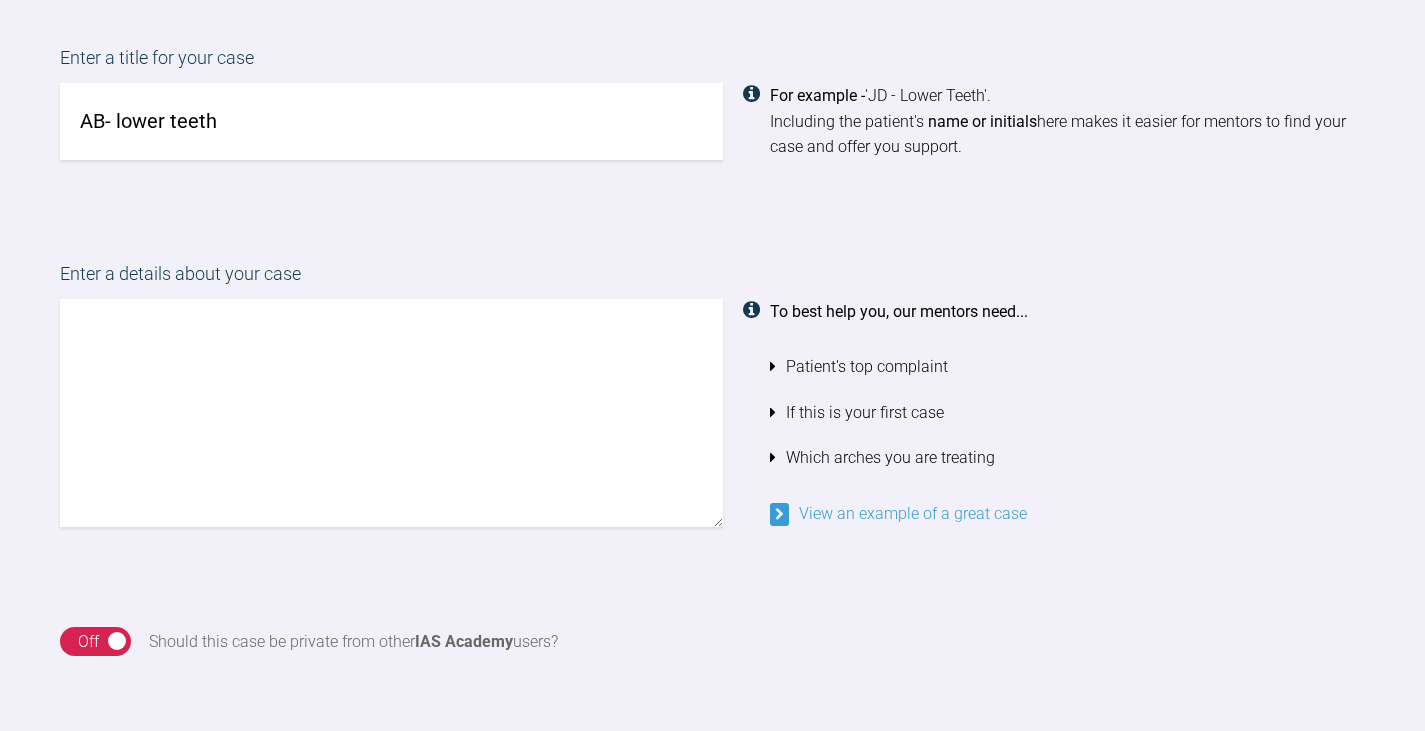 type on "AB- lower teeth" 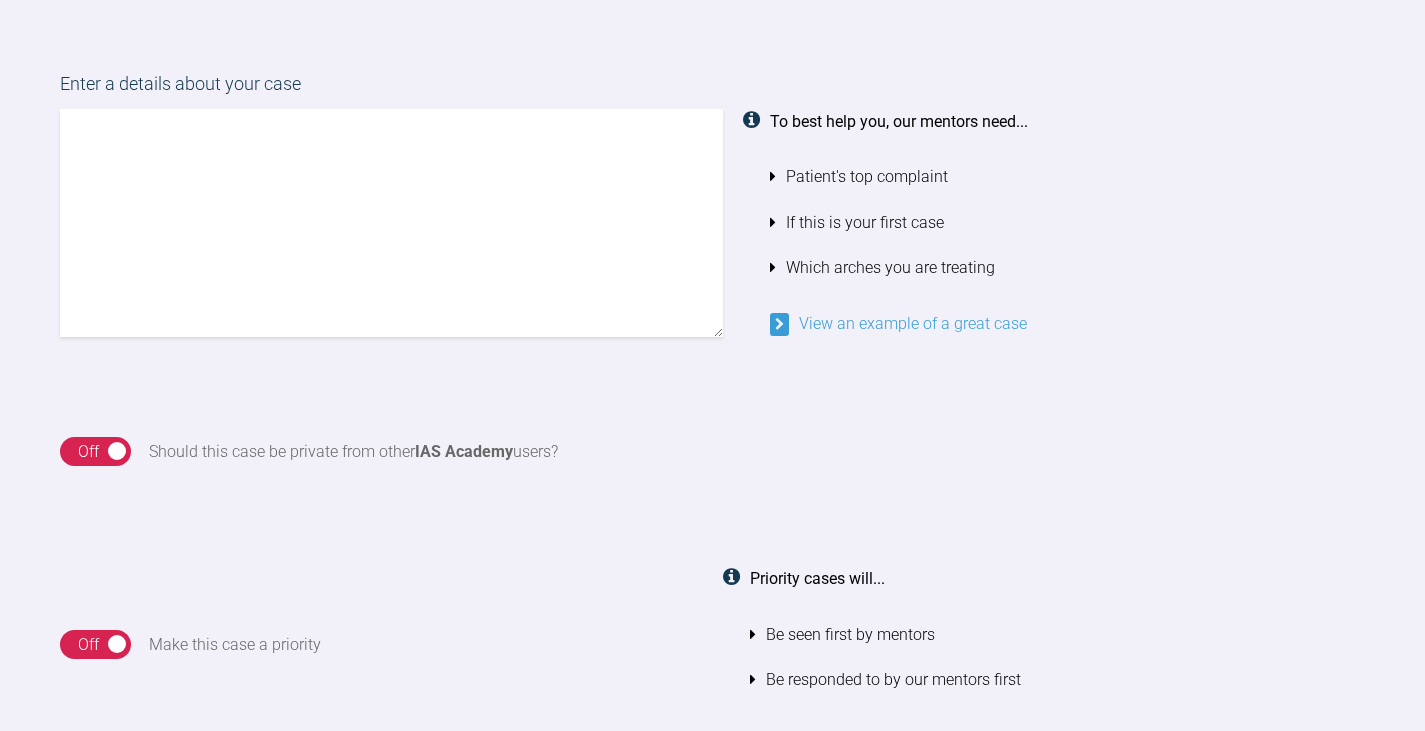 scroll, scrollTop: 1803, scrollLeft: 0, axis: vertical 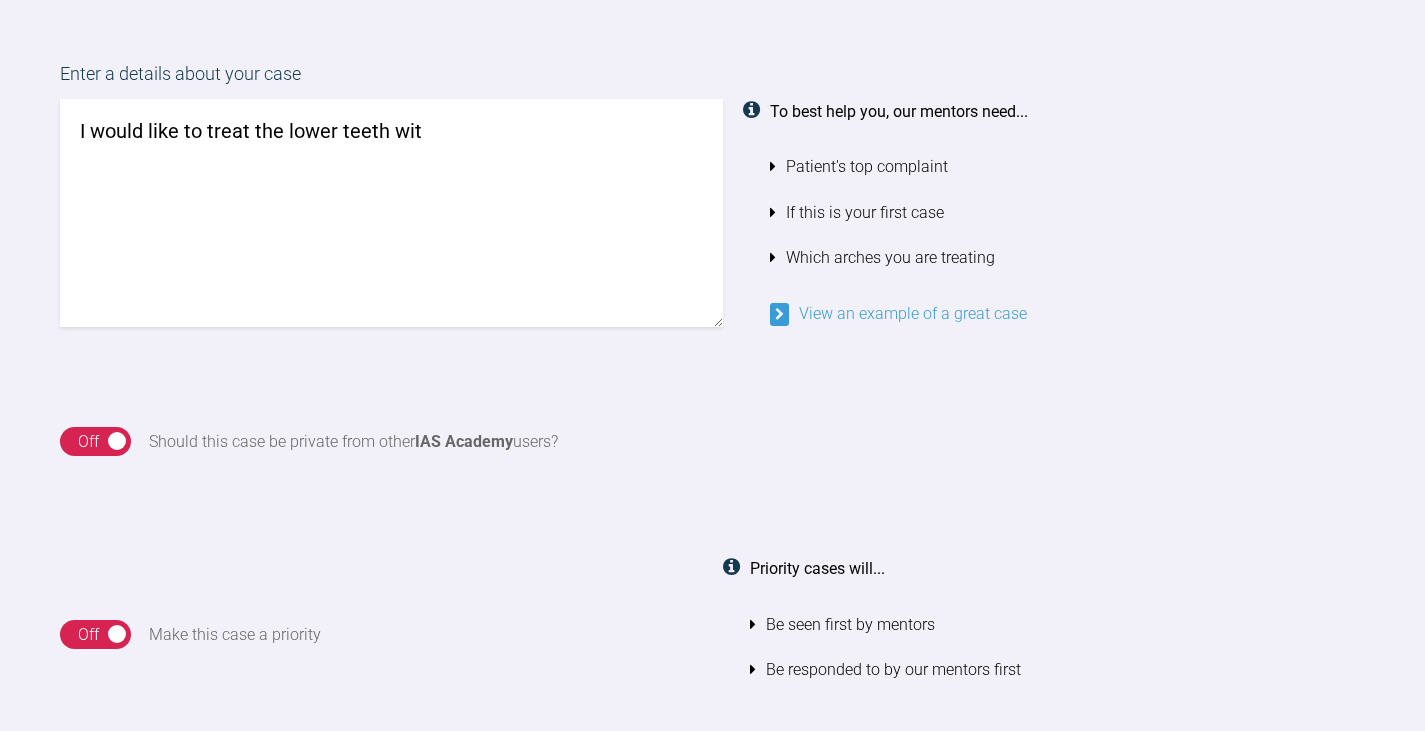 click on "I would like to treat the lower teeth wit" at bounding box center [391, 213] 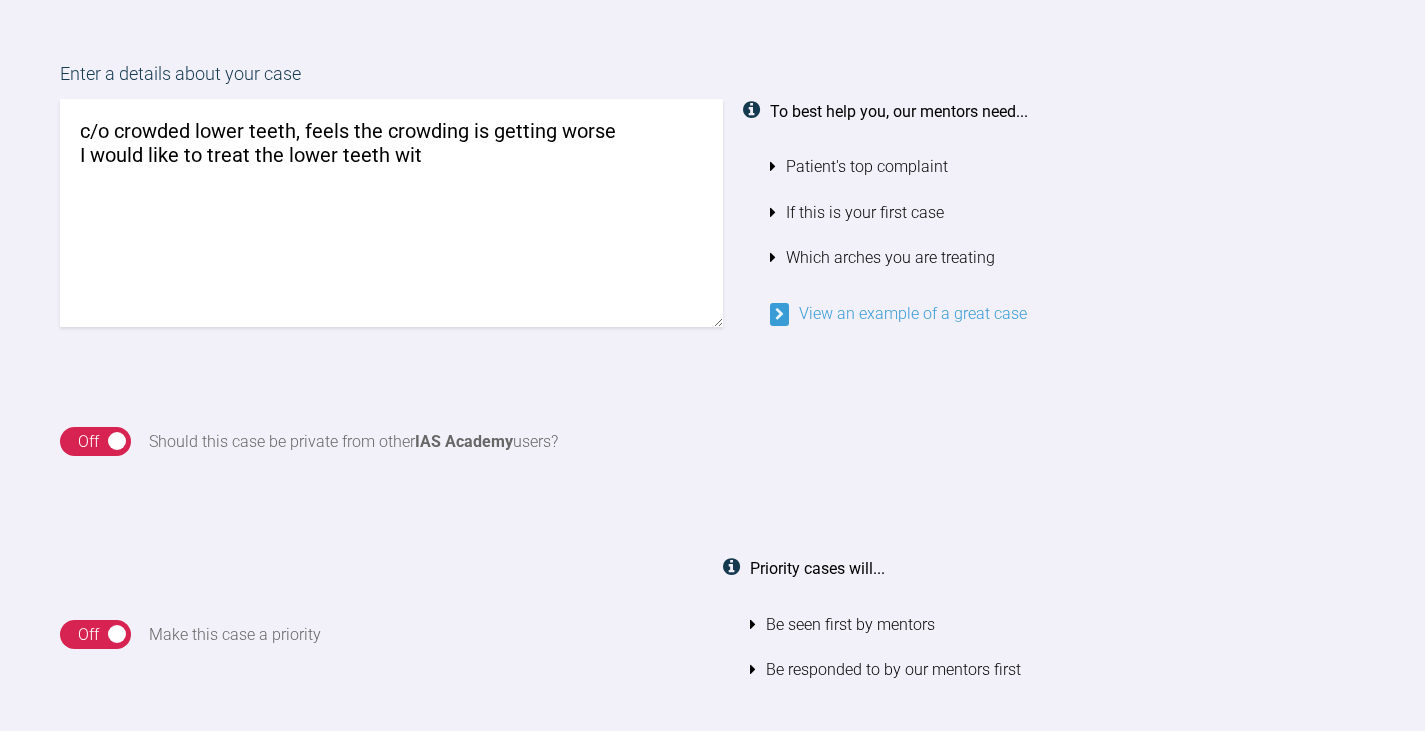 click on "c/o crowded lower teeth, feels the crowding is getting worse
I would like to treat the lower teeth wit" at bounding box center [391, 213] 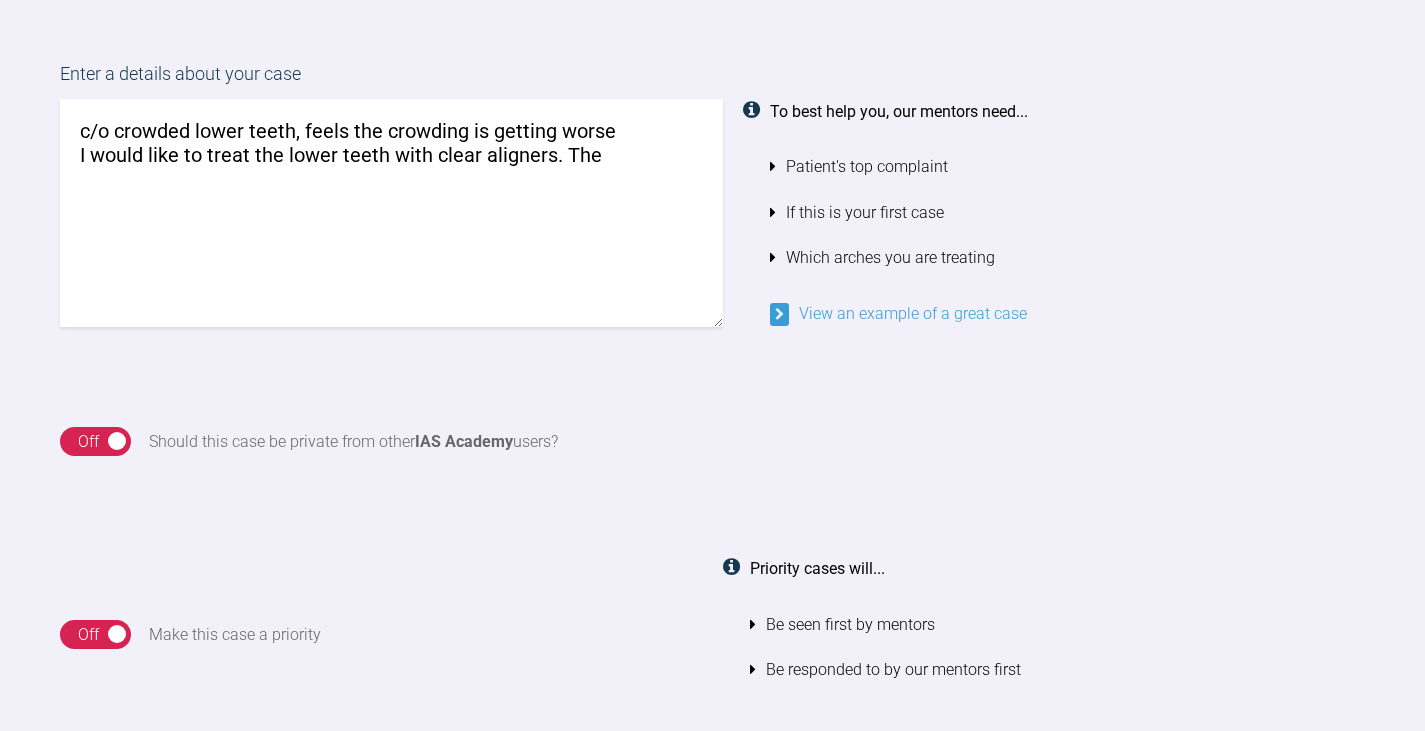 click on "c/o crowded lower teeth, feels the crowding is getting worse
I would like to treat the lower teeth with clear aligners. The" at bounding box center (391, 213) 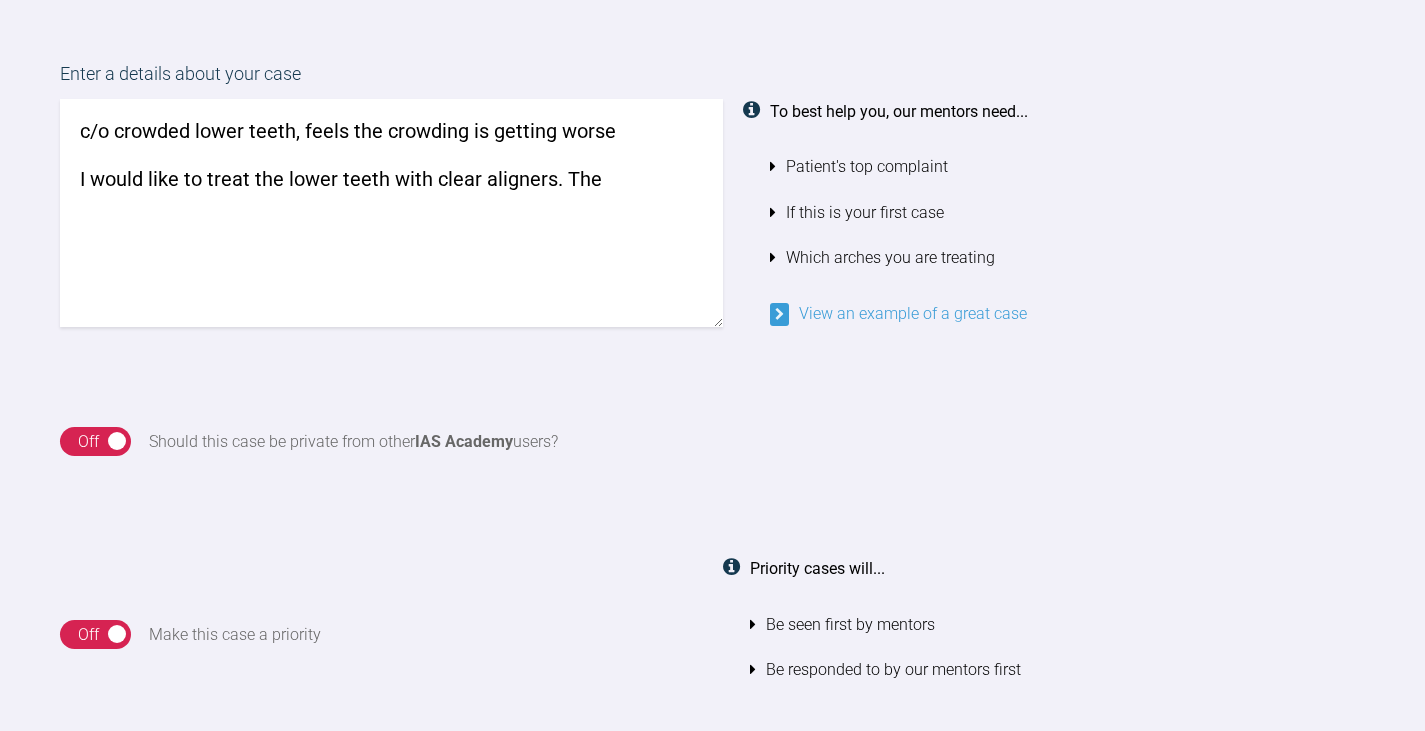 click on "c/o crowded lower teeth, feels the crowding is getting worse
I would like to treat the lower teeth with clear aligners. The" at bounding box center (391, 213) 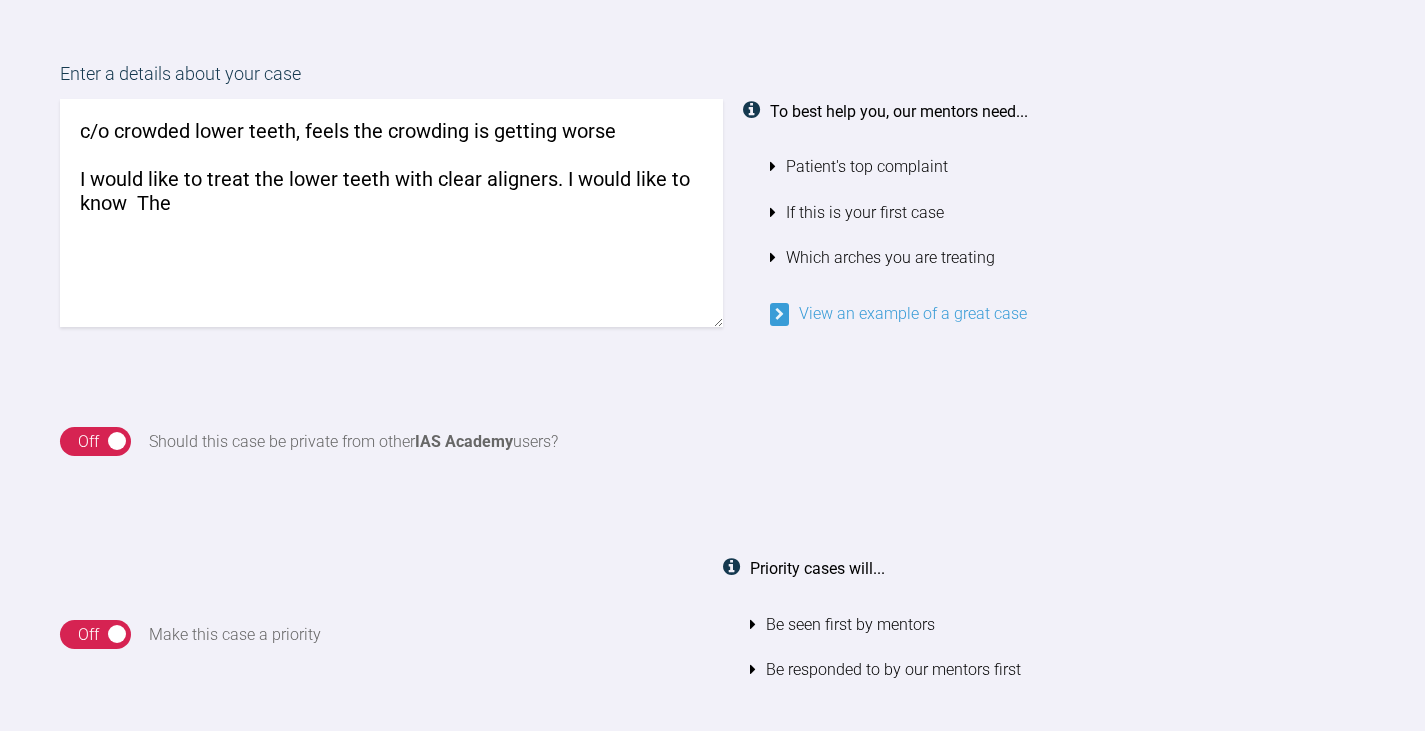 click on "c/o crowded lower teeth, feels the crowding is getting worse
I would like to treat the lower teeth with clear aligners. I would like to know  The" at bounding box center [391, 213] 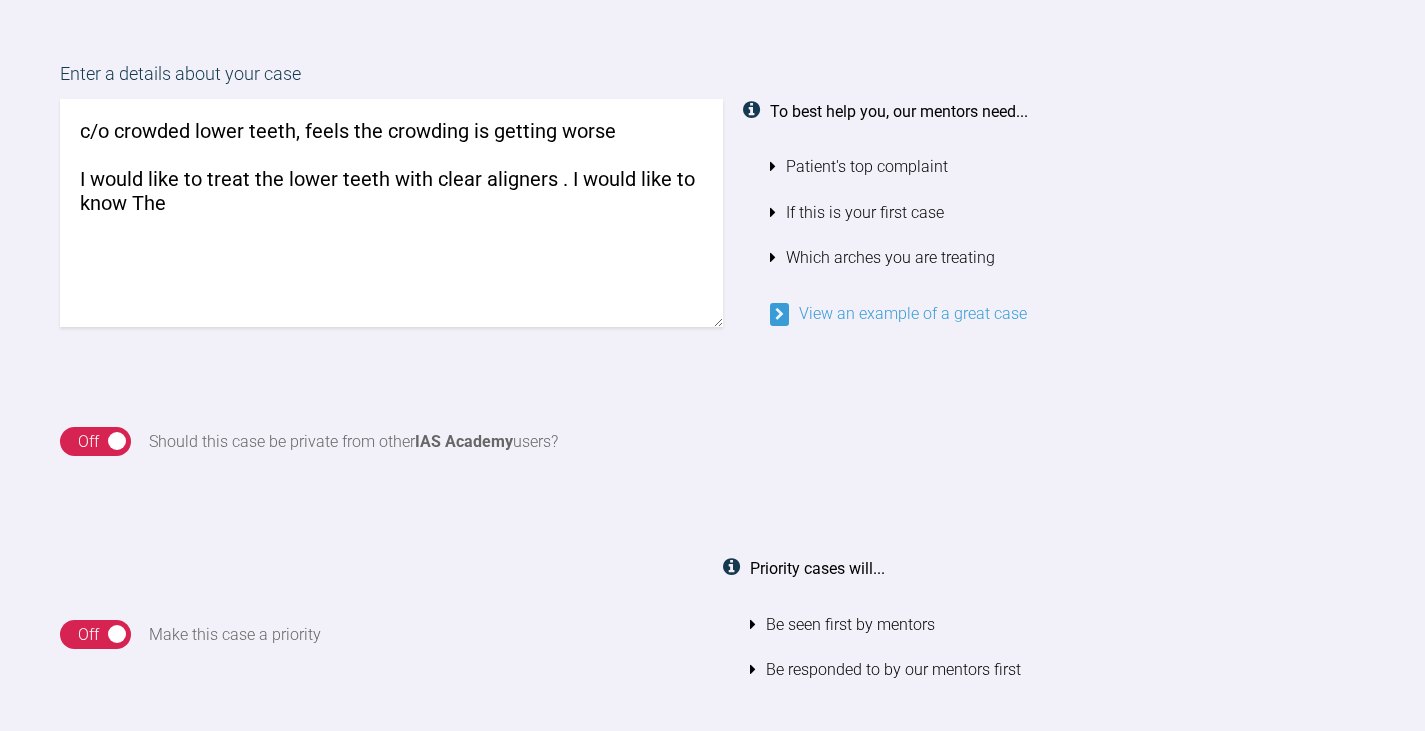 click on "c/o crowded lower teeth, feels the crowding is getting worse
I would like to treat the lower teeth with clear aligners . I would like to know The" at bounding box center (391, 213) 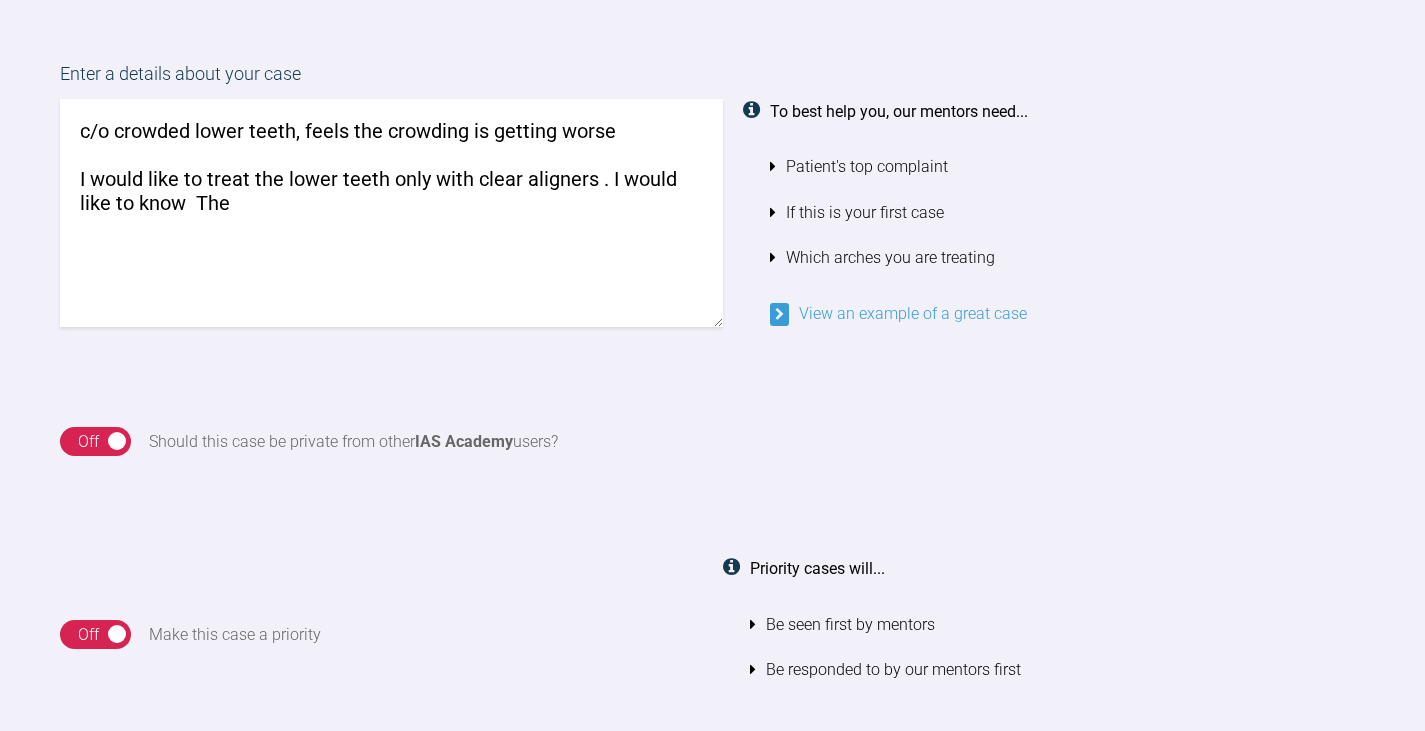 click on "c/o crowded lower teeth, feels the crowding is getting worse
I would like to treat the lower teeth only with clear aligners . I would like to know  The" at bounding box center (391, 213) 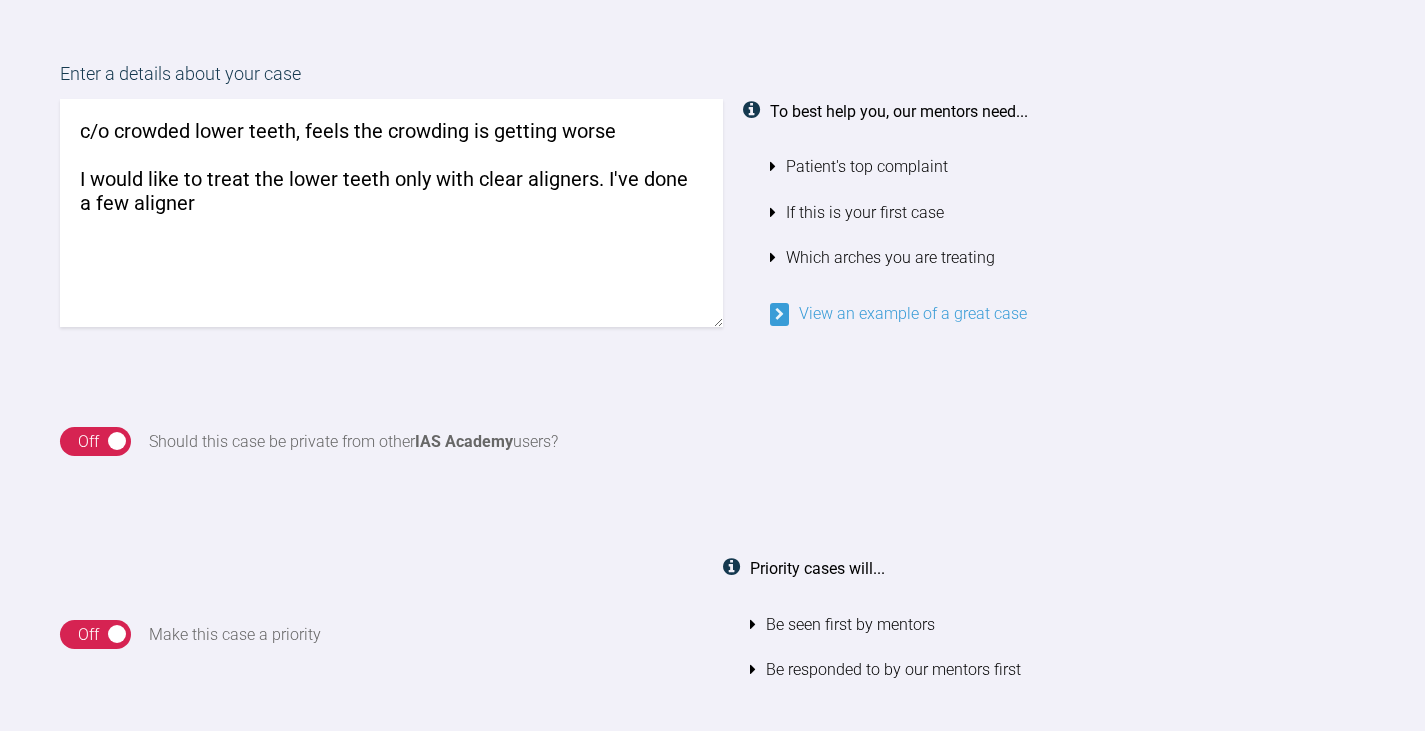 click on "c/o crowded lower teeth, feels the crowding is getting worse
I would like to treat the lower teeth only with clear aligners. I've done a few aligner" at bounding box center [391, 213] 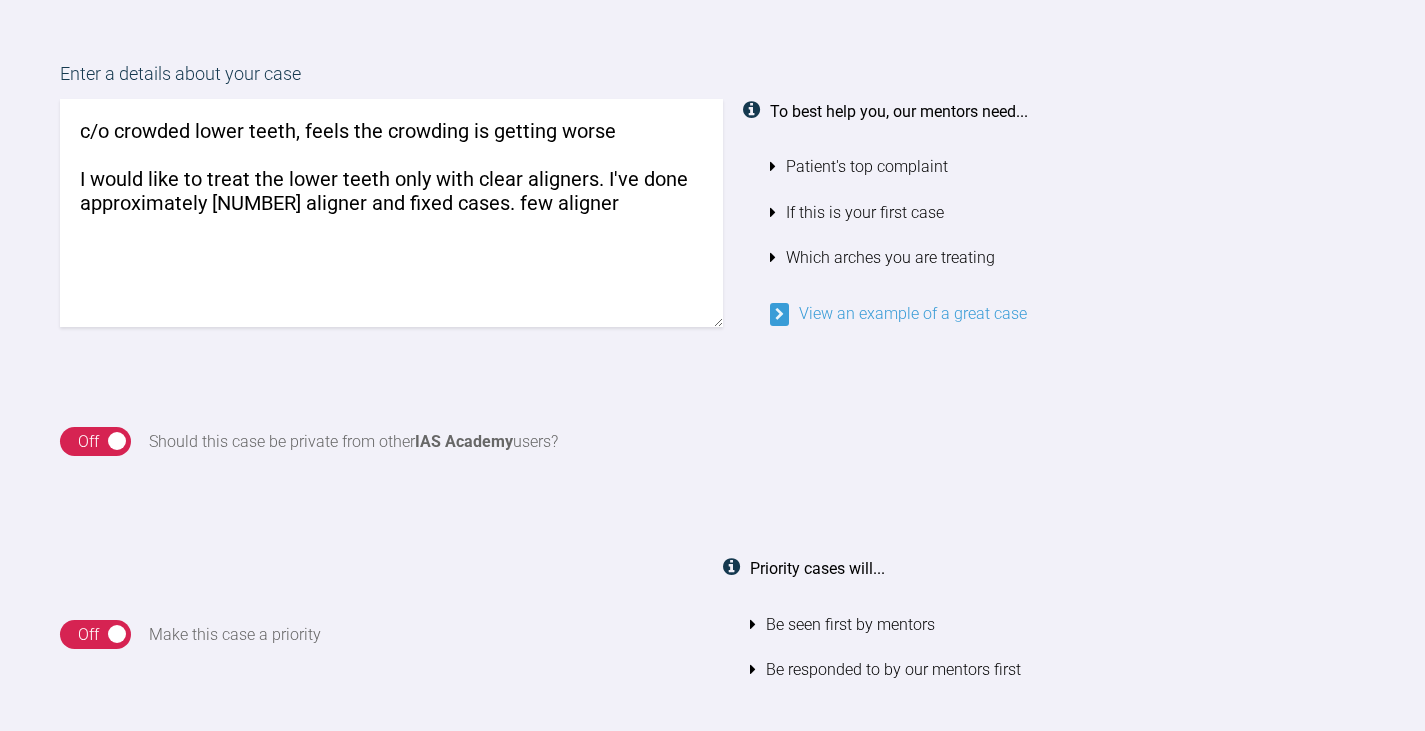 drag, startPoint x: 447, startPoint y: 207, endPoint x: 567, endPoint y: 201, distance: 120.14991 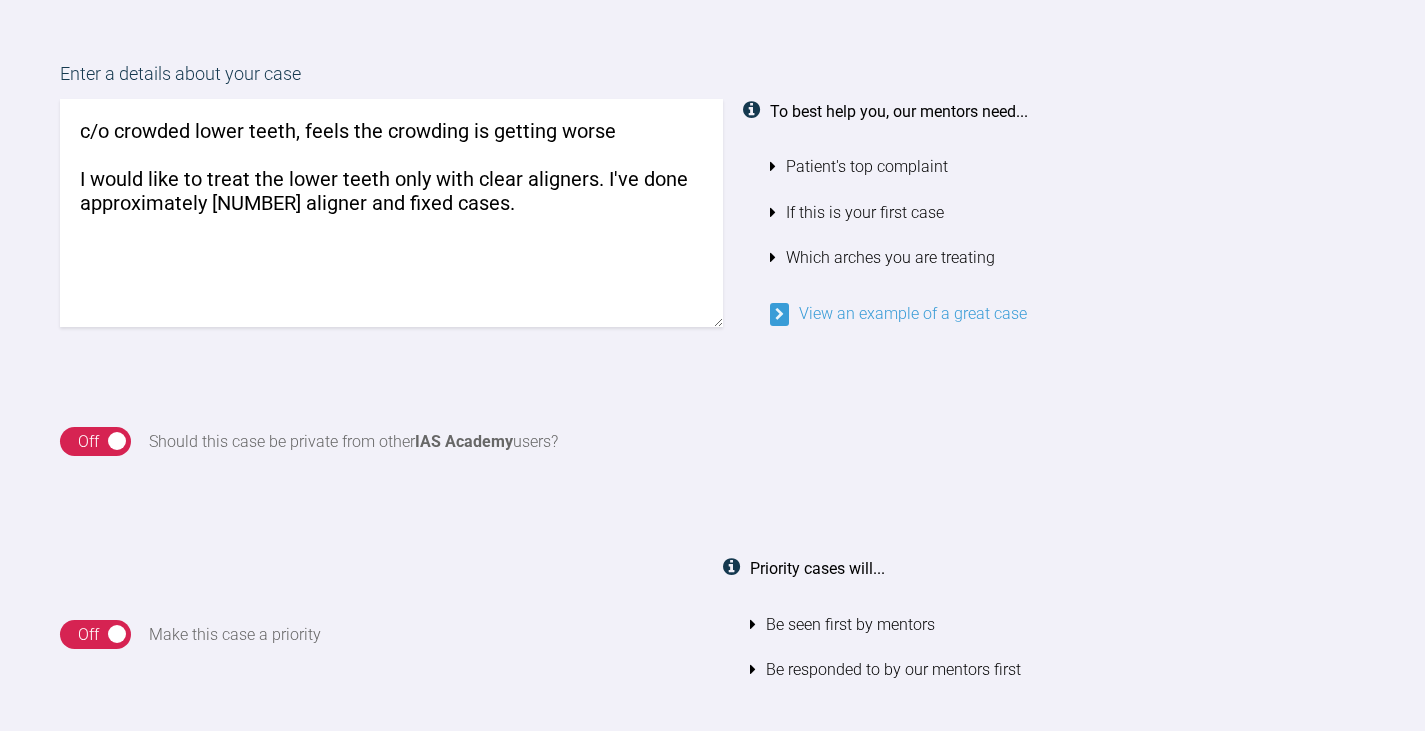 click on "c/o crowded lower teeth, feels the crowding is getting worse
I would like to treat the lower teeth only with clear aligners. I've done approximately [NUMBER] aligner and fixed cases." at bounding box center (391, 213) 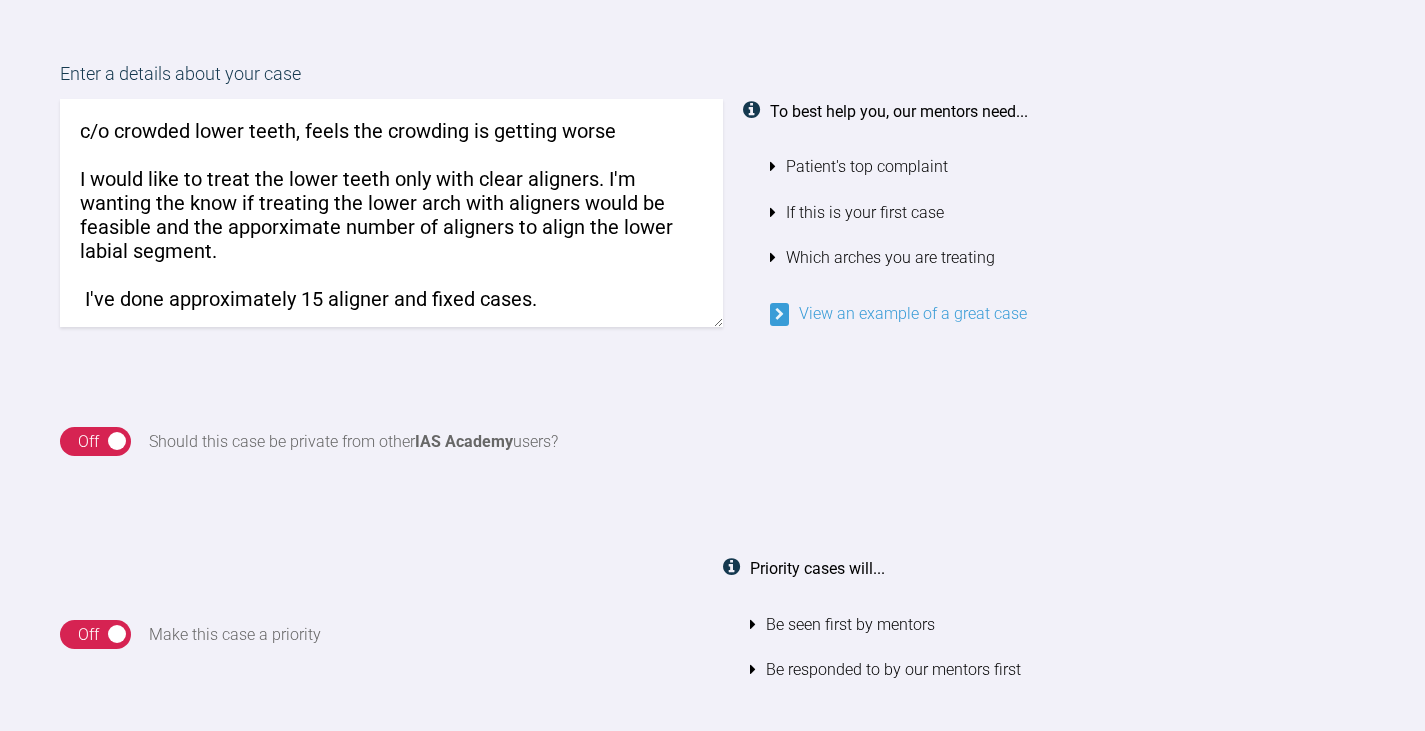 click on "c/o crowded lower teeth, feels the crowding is getting worse
I would like to treat the lower teeth only with clear aligners. I'm wanting the know if treating the lower arch with aligners would be feasible and the apporximate number of aligners to align the lower labial segment.
I've done approximately 15 aligner and fixed cases." at bounding box center (391, 213) 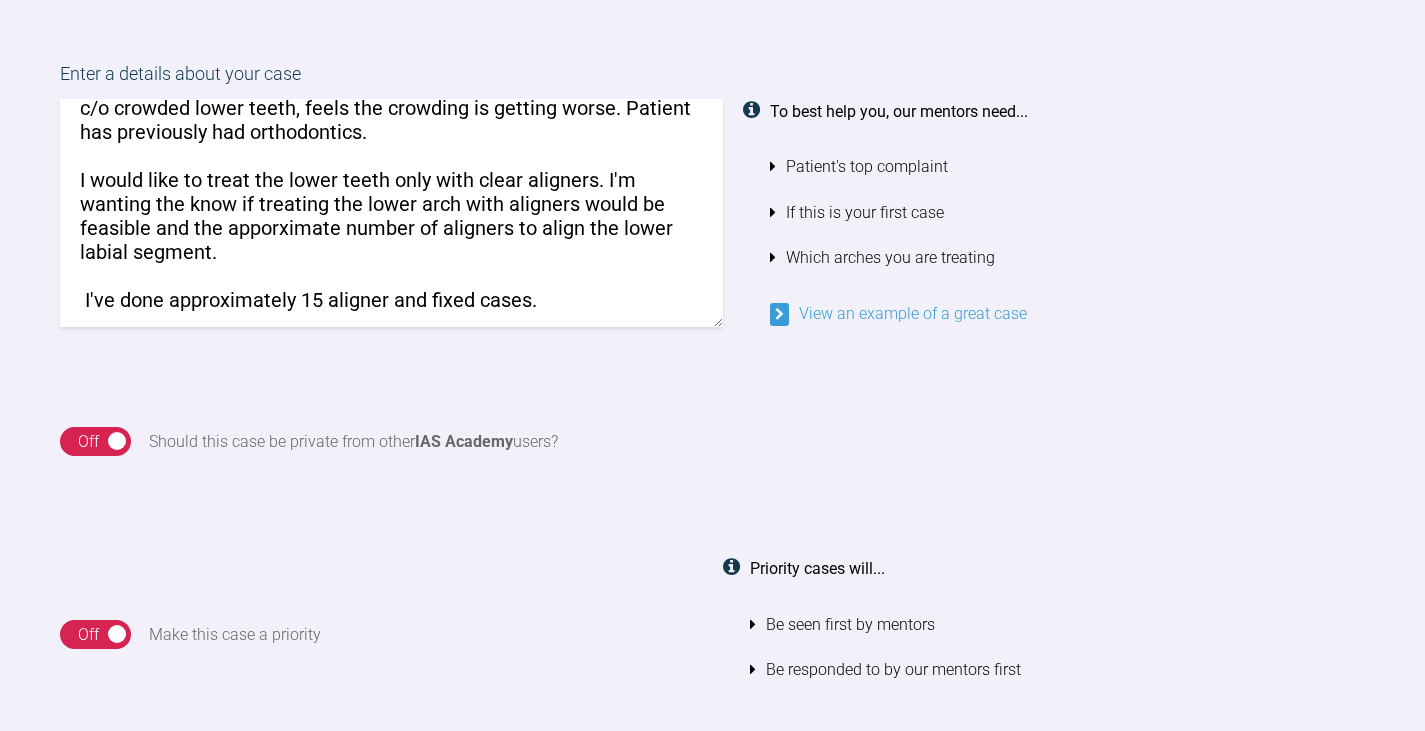 scroll, scrollTop: 28, scrollLeft: 0, axis: vertical 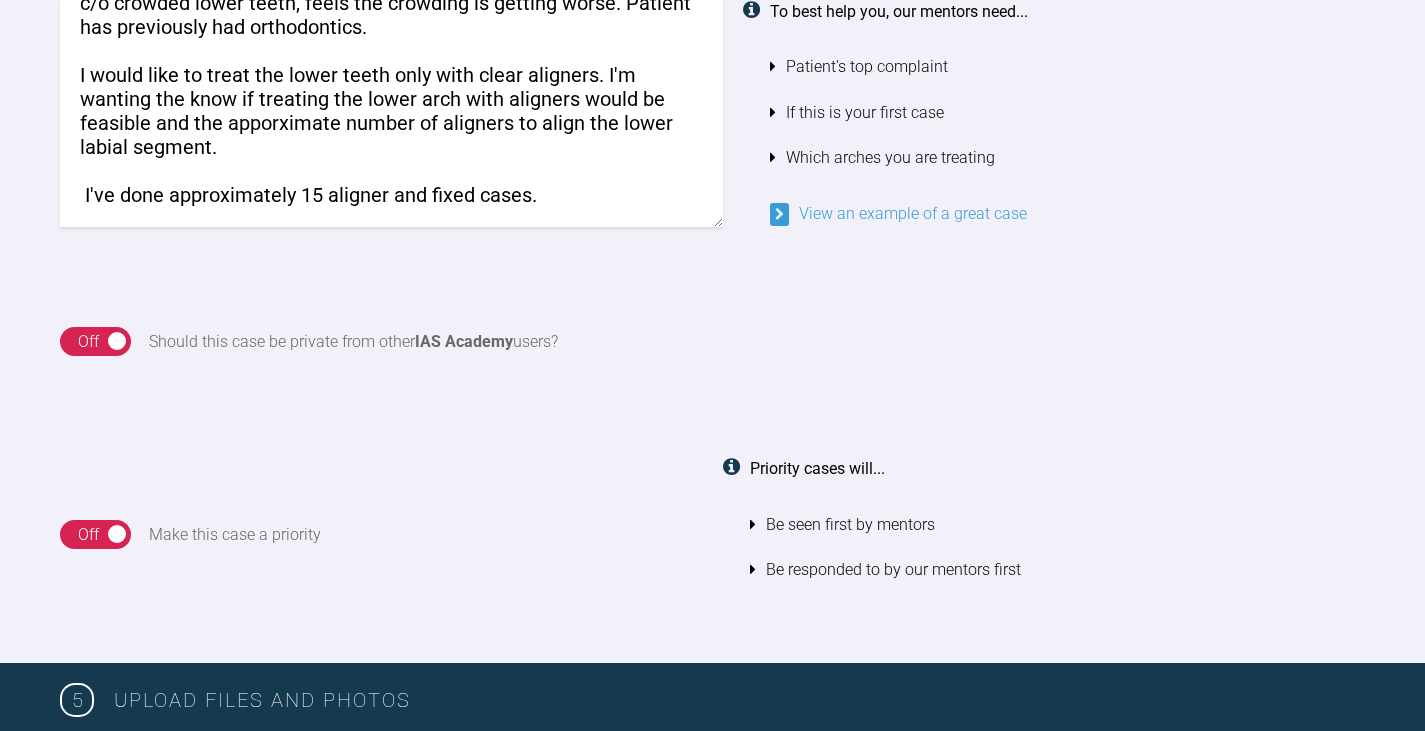 click on "c/o crowded lower teeth, feels the crowding is getting worse. Patient has previously had orthodontics.
I would like to treat the lower teeth only with clear aligners. I'm wanting the know if treating the lower arch with aligners would be feasible and the apporximate number of aligners to align the lower labial segment.
I've done approximately 15 aligner and fixed cases." at bounding box center (391, 113) 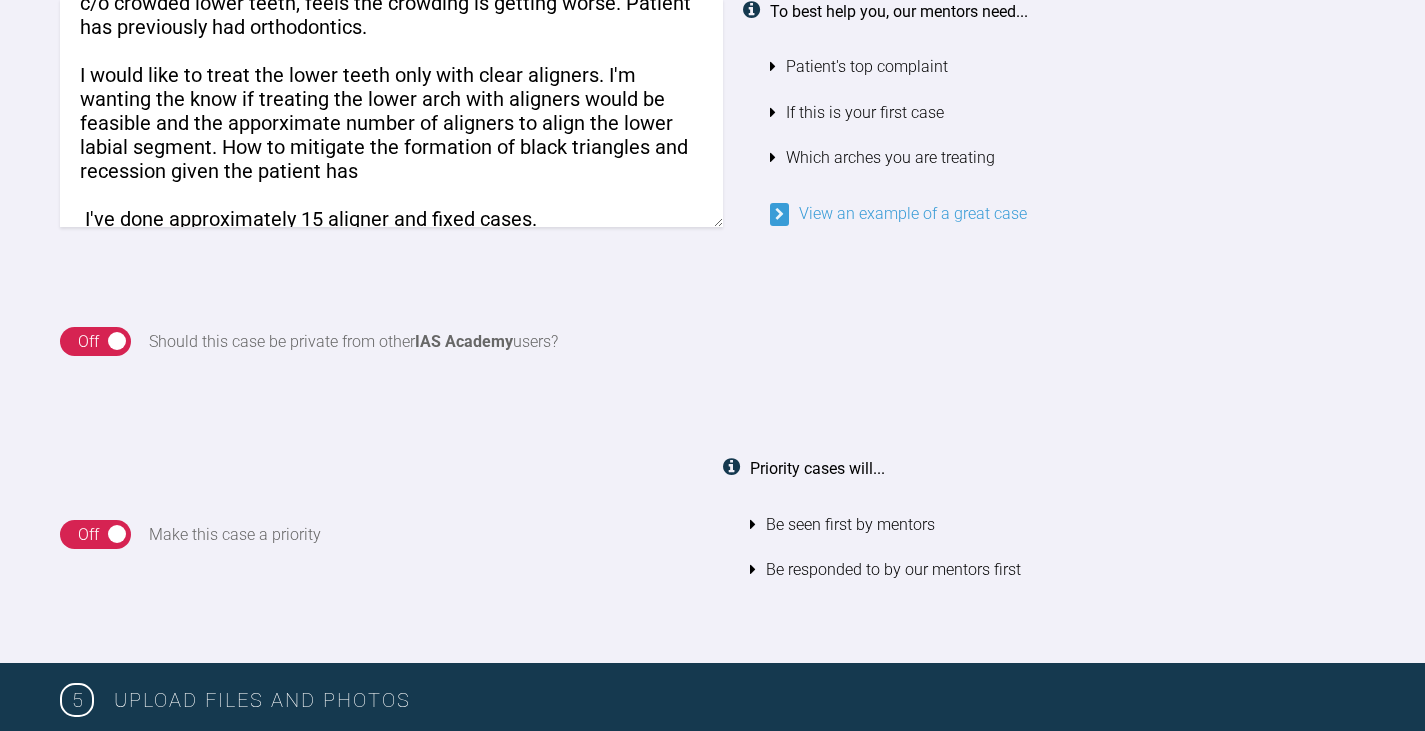 click on "c/o crowded lower teeth, feels the crowding is getting worse. Patient has previously had orthodontics.
I would like to treat the lower teeth only with clear aligners. I'm wanting the know if treating the lower arch with aligners would be feasible and the apporximate number of aligners to align the lower labial segment. How to mitigate the formation of black triangles and recession given the patient has
I've done approximately 15 aligner and fixed cases." at bounding box center [391, 113] 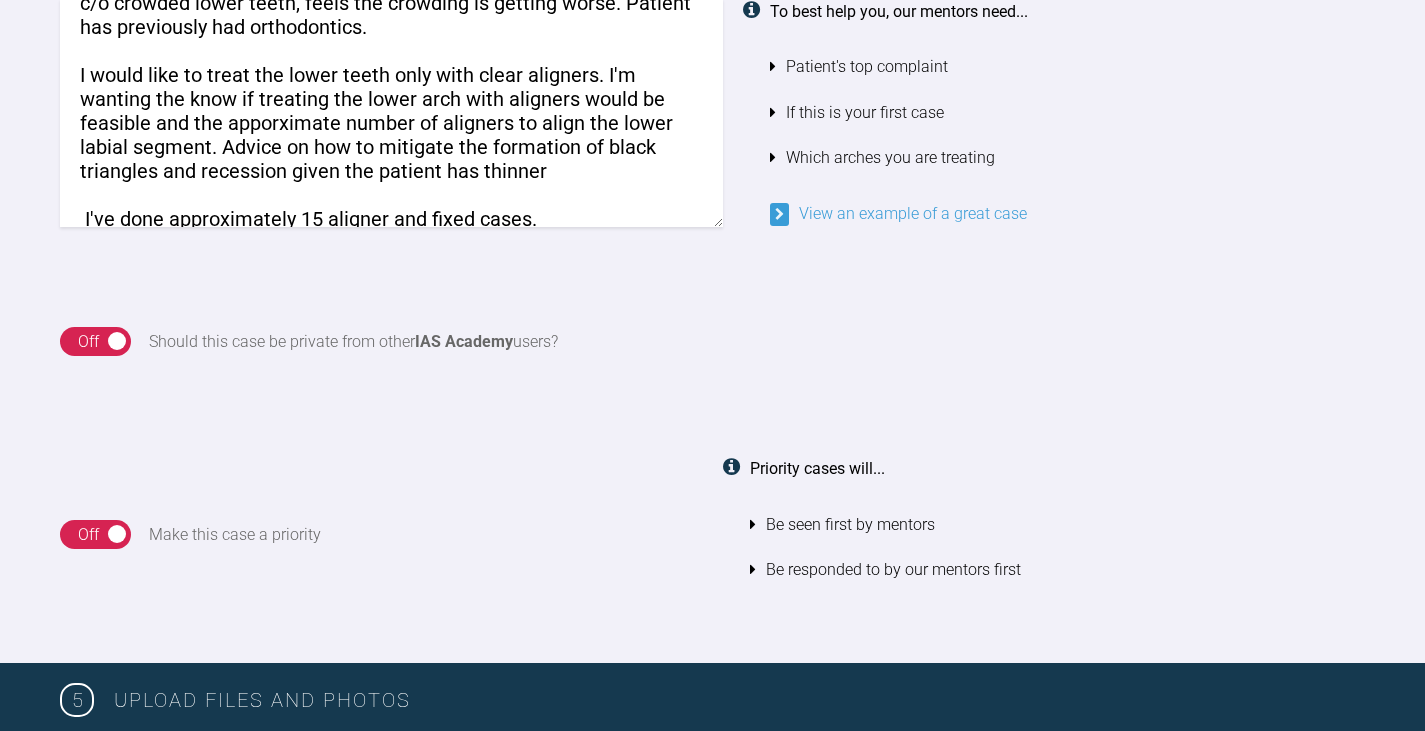 click on "c/o crowded lower teeth, feels the crowding is getting worse. Patient has previously had orthodontics.
I would like to treat the lower teeth only with clear aligners. I'm wanting the know if treating the lower arch with aligners would be feasible and the apporximate number of aligners to align the lower labial segment. Advice on how to mitigate the formation of black triangles and recession given the patient has thinner
I've done approximately 15 aligner and fixed cases." at bounding box center [391, 113] 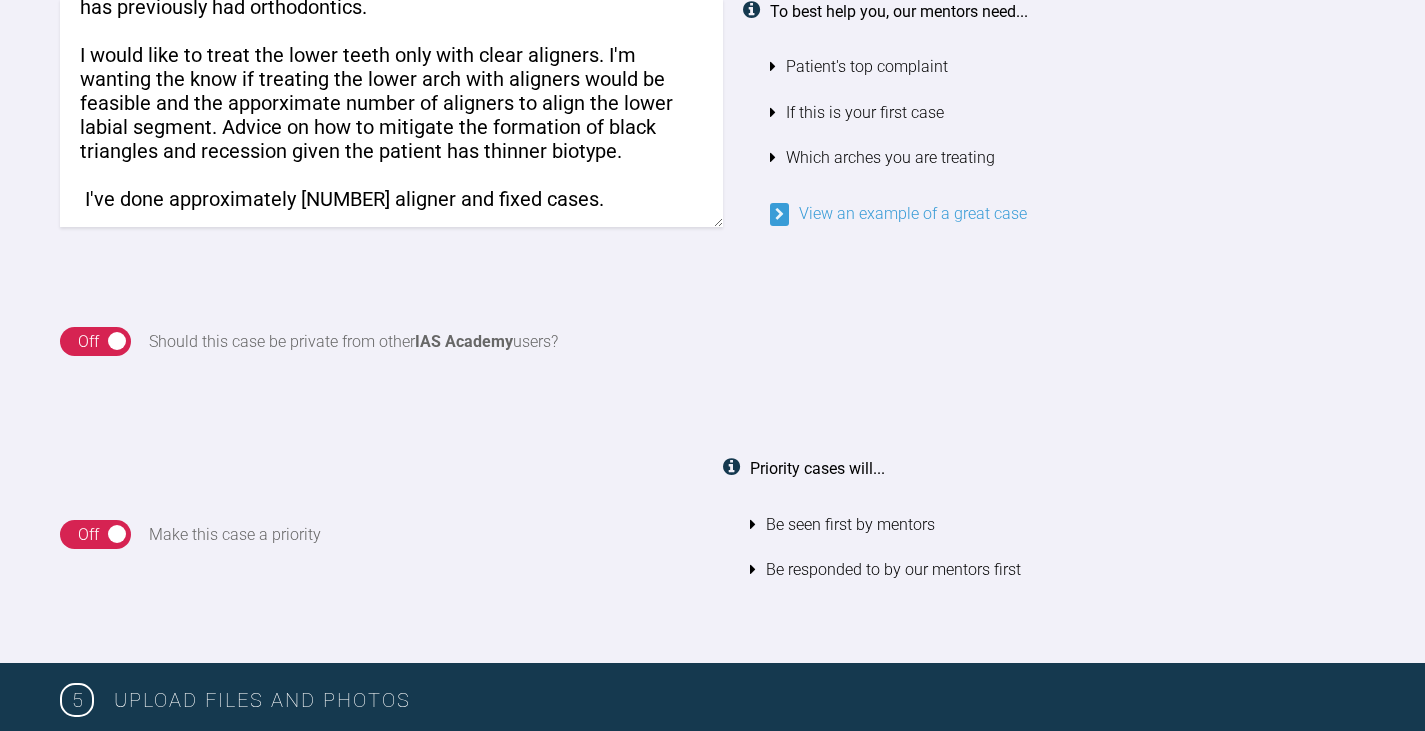 scroll, scrollTop: 52, scrollLeft: 0, axis: vertical 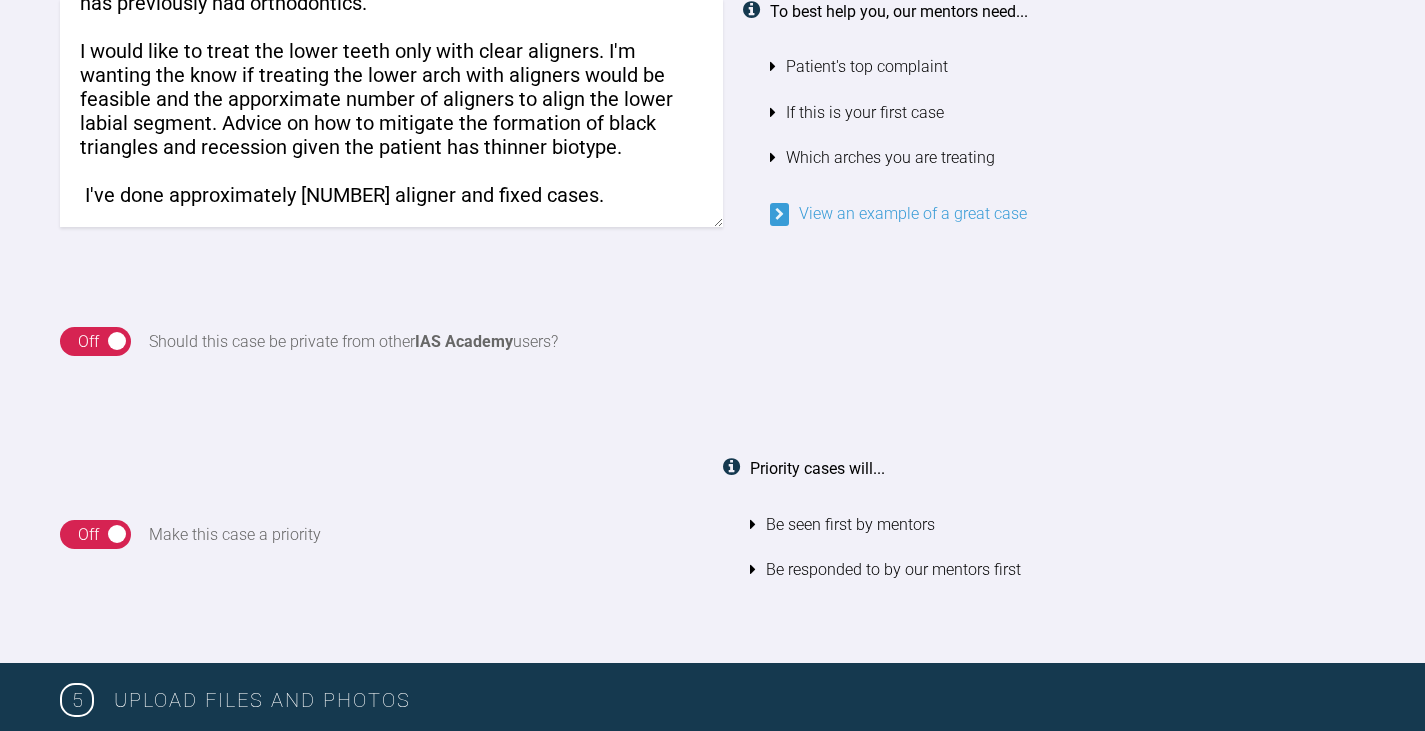 click on "c/o crowded lower teeth, feels the crowding is getting worse. Patient has previously had orthodontics.
I would like to treat the lower teeth only with clear aligners. I'm wanting the know if treating the lower arch with aligners would be feasible and the apporximate number of aligners to align the lower labial segment. Advice on how to mitigate the formation of black triangles and recession given the patient has thinner biotype.
I've done approximately [NUMBER] aligner and fixed cases." at bounding box center [391, 113] 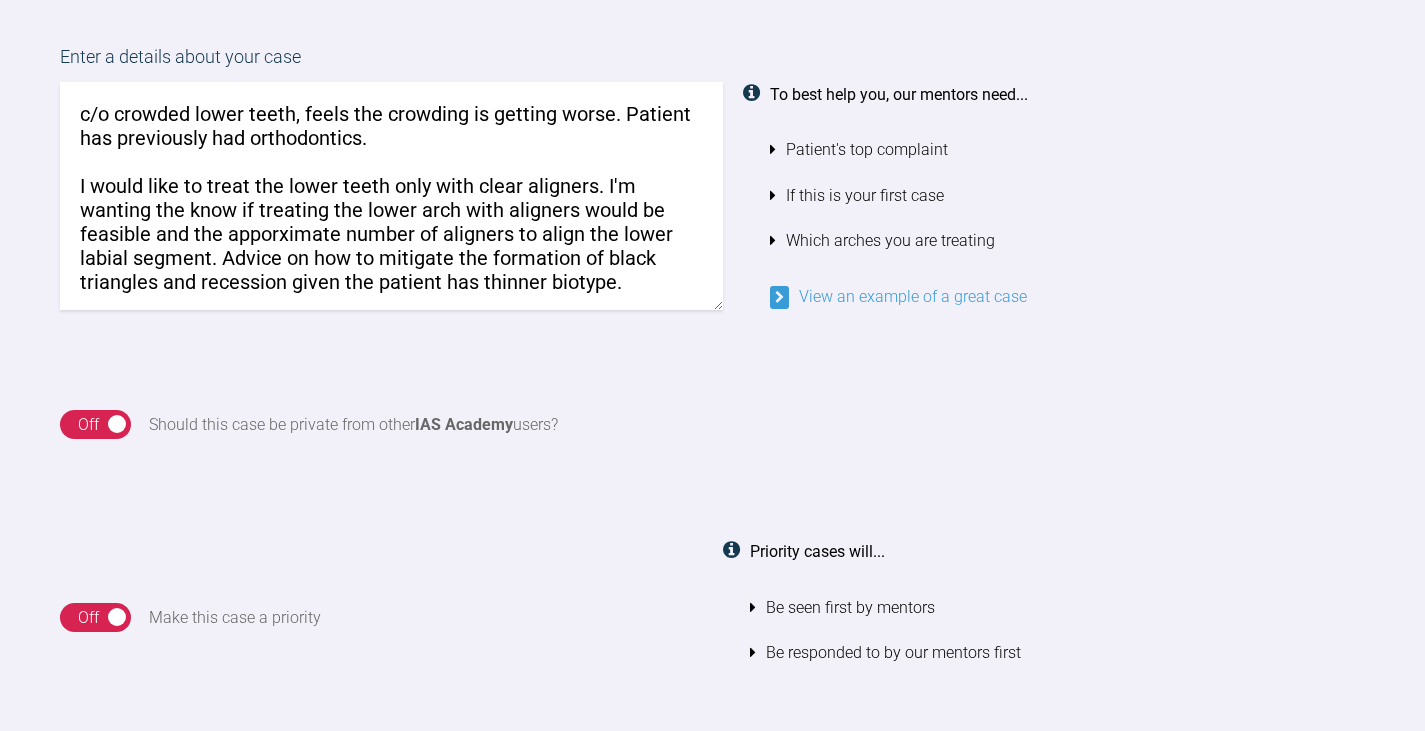 scroll, scrollTop: 1803, scrollLeft: 0, axis: vertical 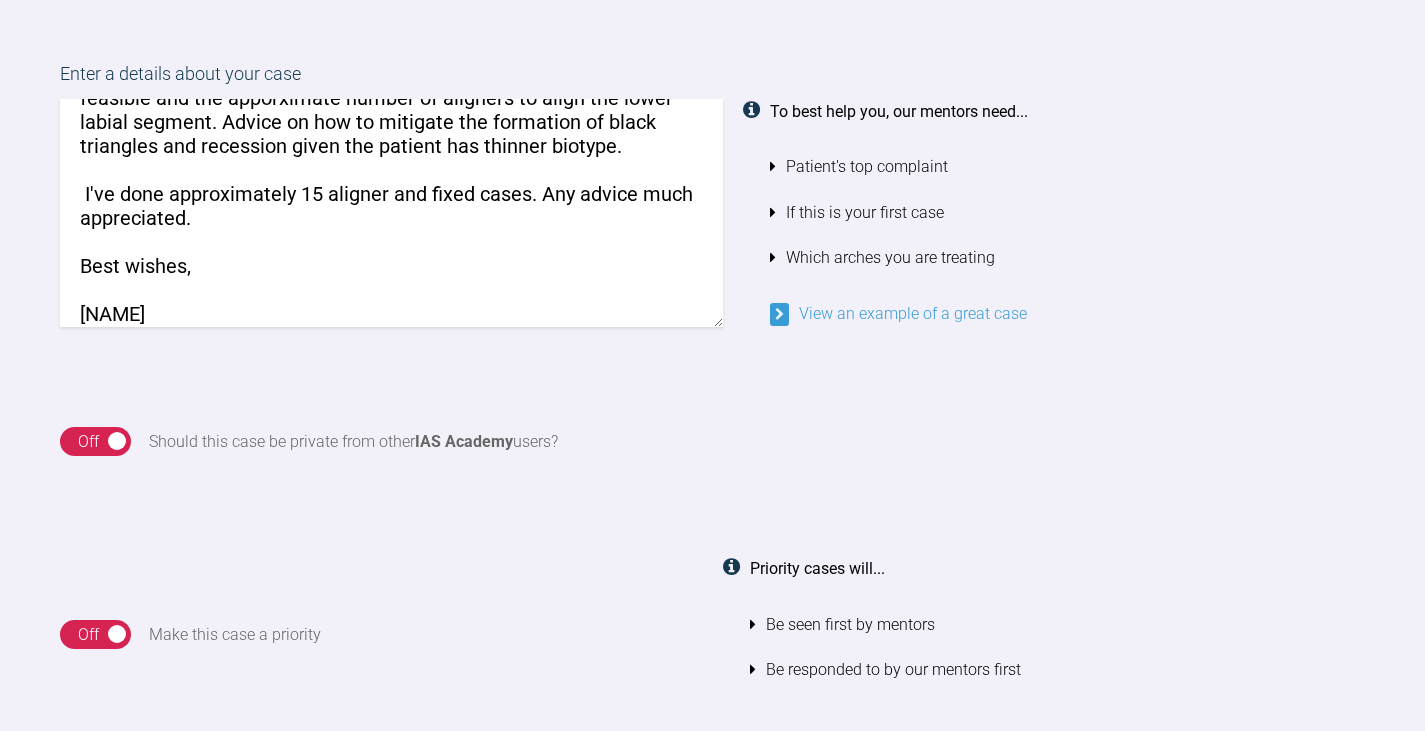 drag, startPoint x: 253, startPoint y: 224, endPoint x: 266, endPoint y: 214, distance: 16.40122 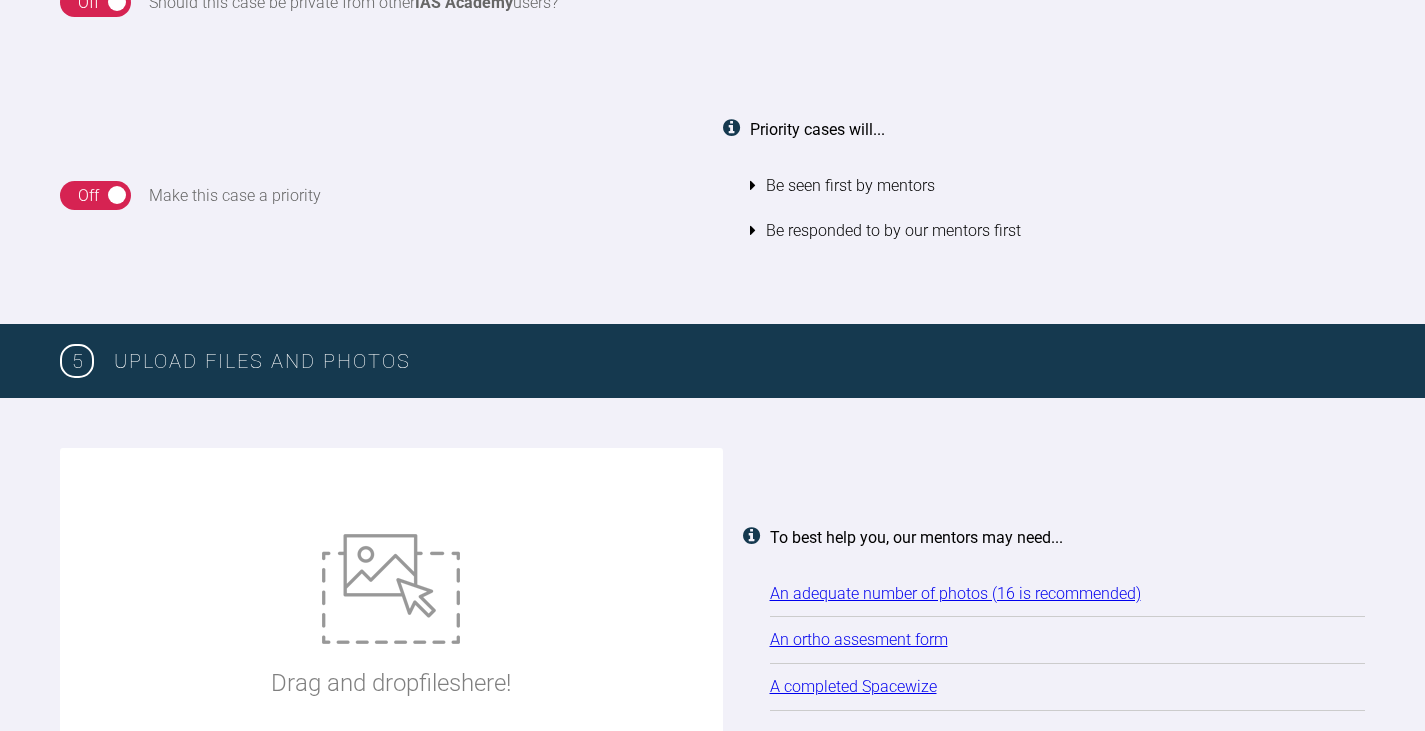 scroll, scrollTop: 2403, scrollLeft: 0, axis: vertical 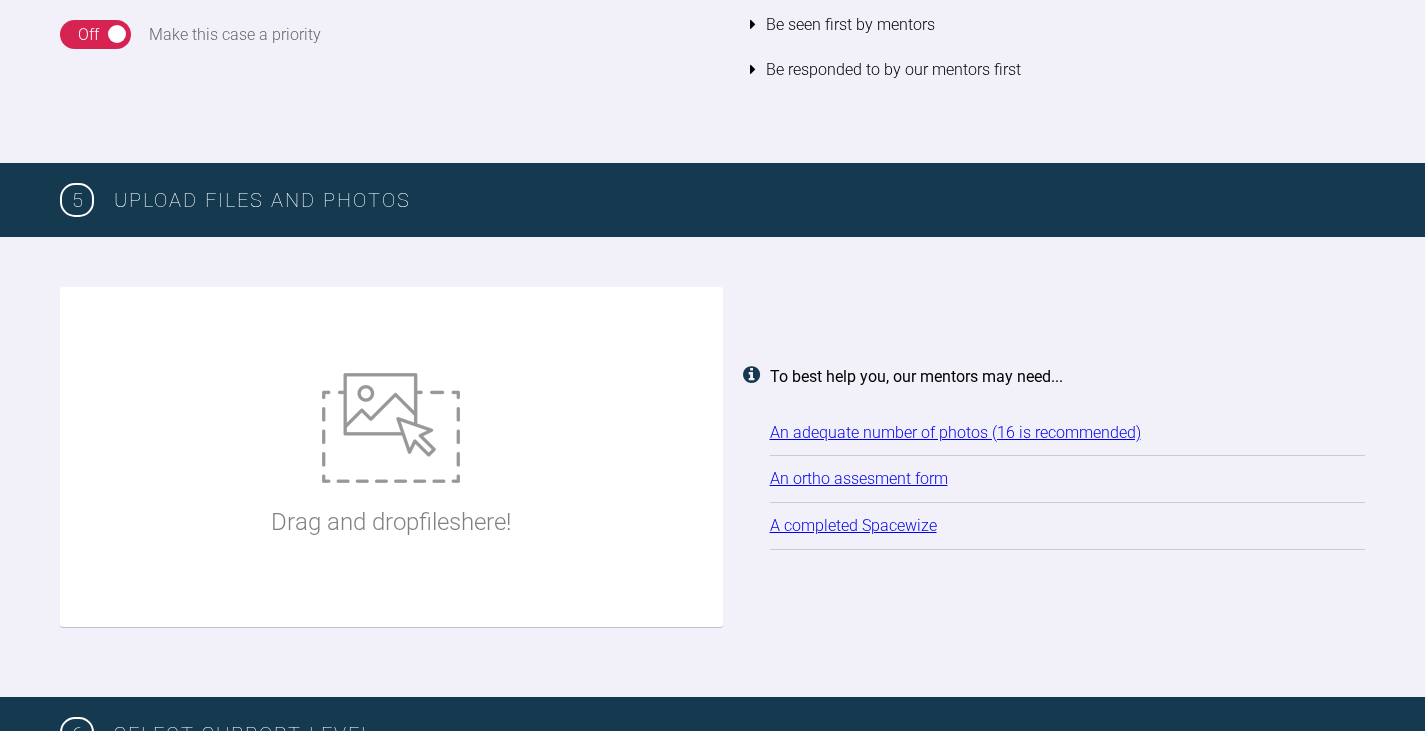 type on "c/o crowded lower teeth, feels the crowding is getting worse. Patient has previously had orthodontics.
I would like to treat the lower teeth only with clear aligners. I'm wanting the know if treating the lower arch with aligners would be feasible and the apporximate number of aligners to align the lower labial segment. Advice on how to mitigate the formation of black triangles and recession given the patient has thinner biotype.
I've done approximately 15 aligner and fixed cases. Any advice much appreciated as always.
Best wishes,
[NAME]" 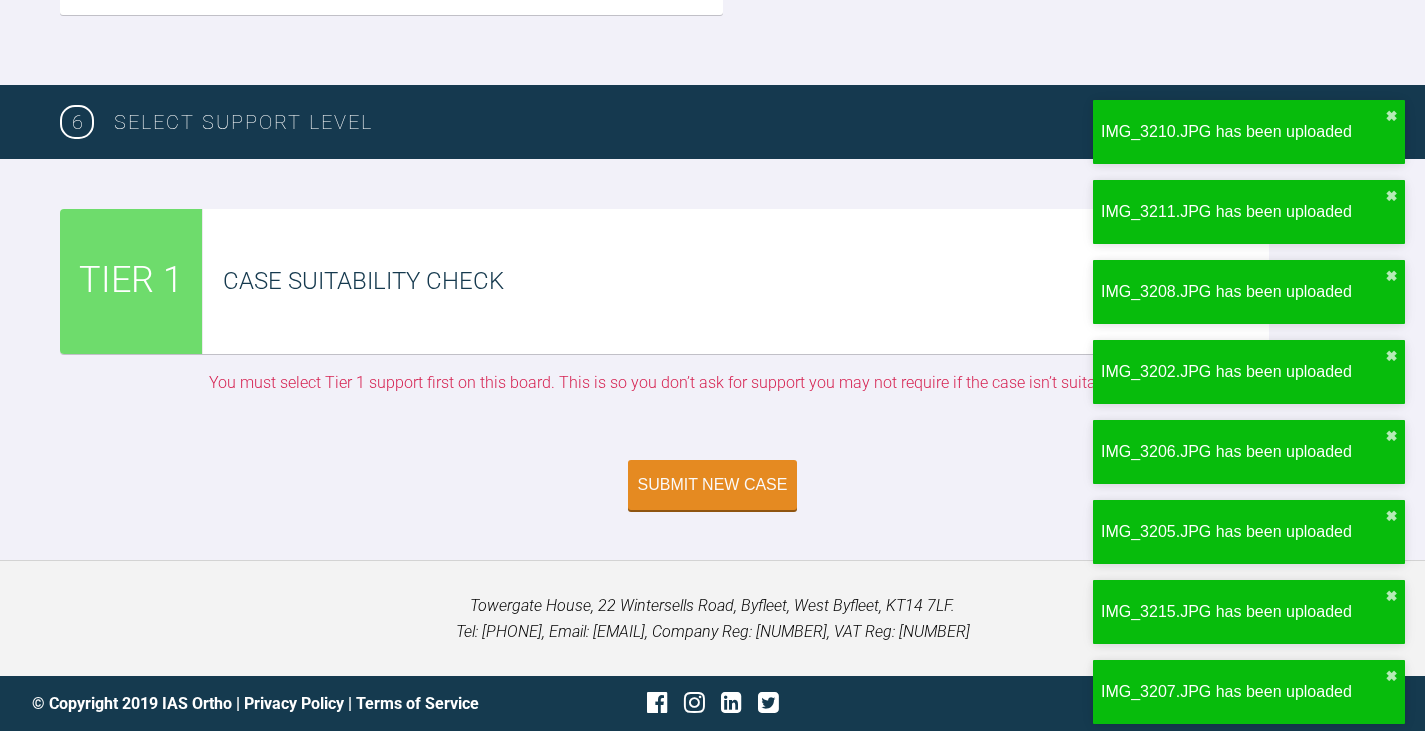 scroll, scrollTop: 6003, scrollLeft: 0, axis: vertical 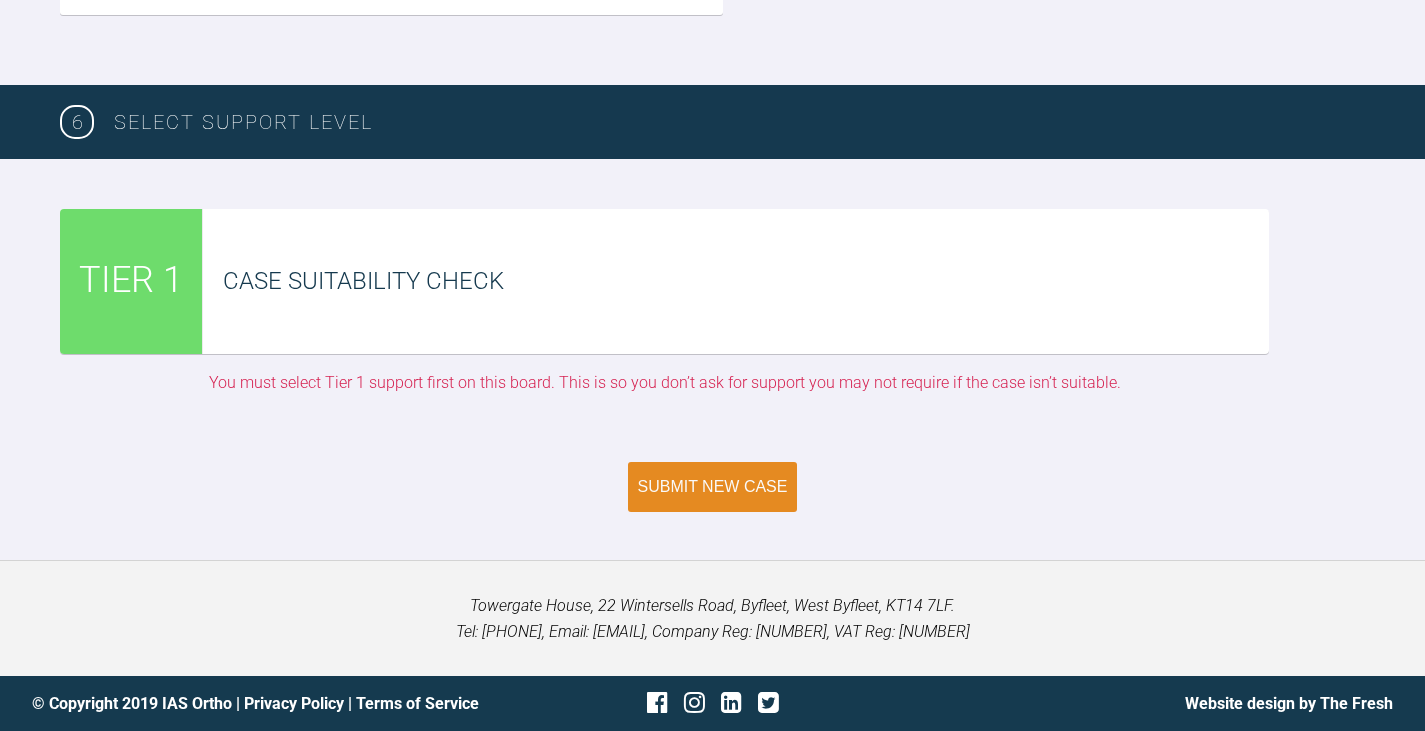 click on "Submit New Case" at bounding box center (713, 487) 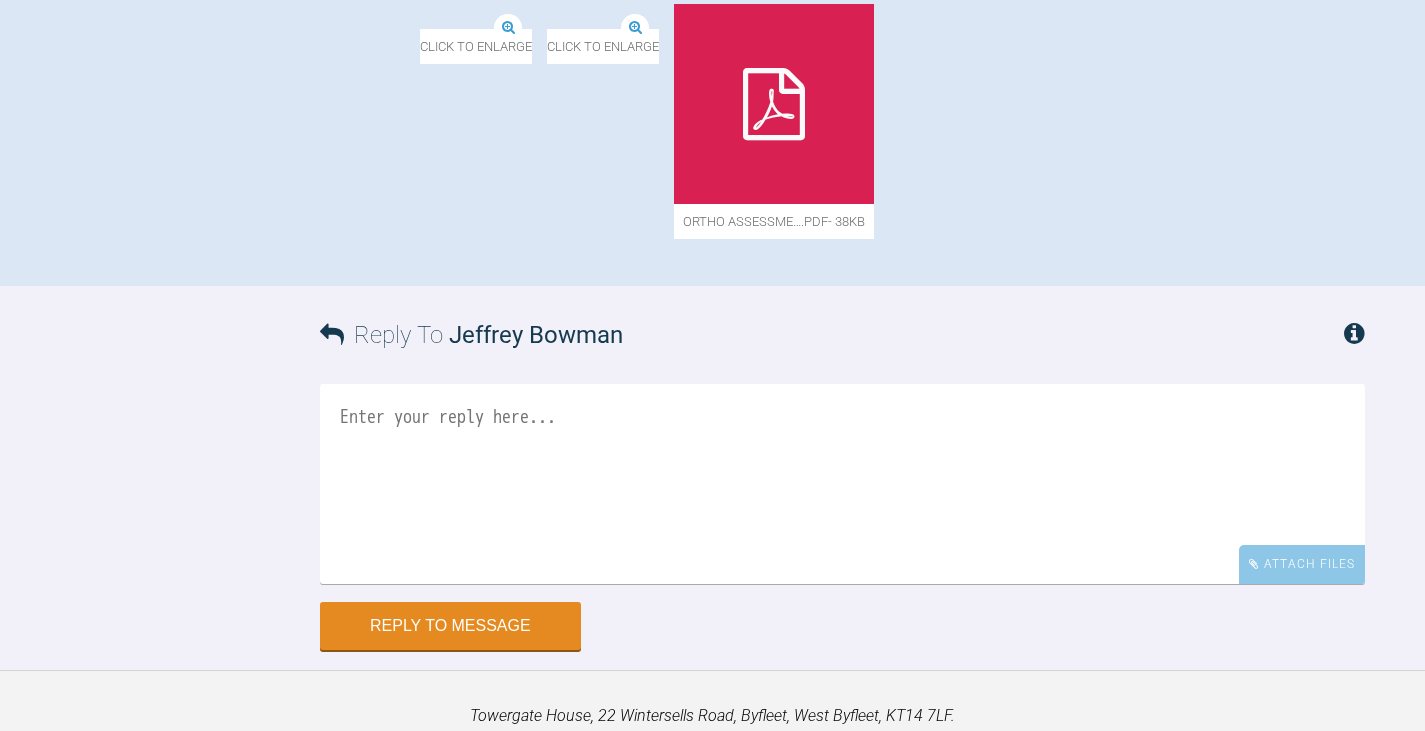 scroll, scrollTop: 915, scrollLeft: 0, axis: vertical 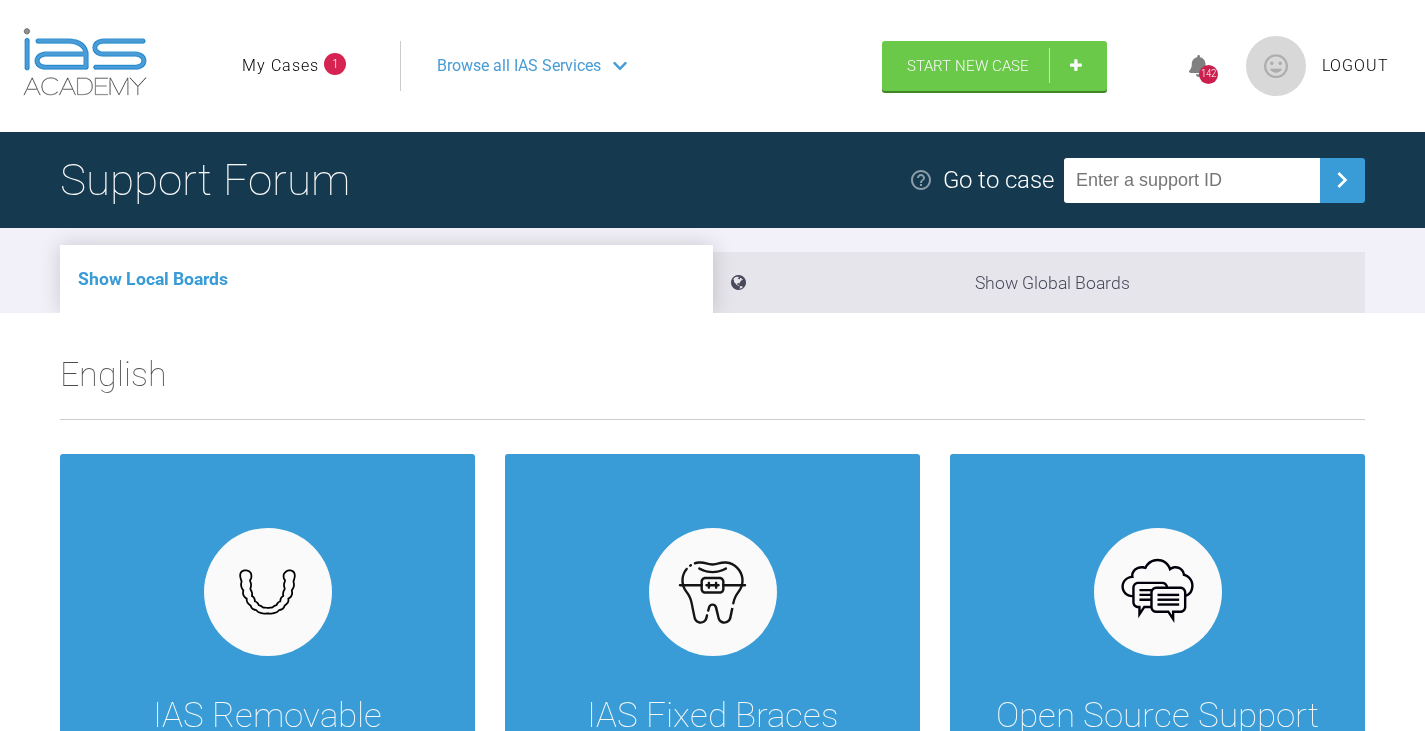 click on "My Cases" at bounding box center [280, 66] 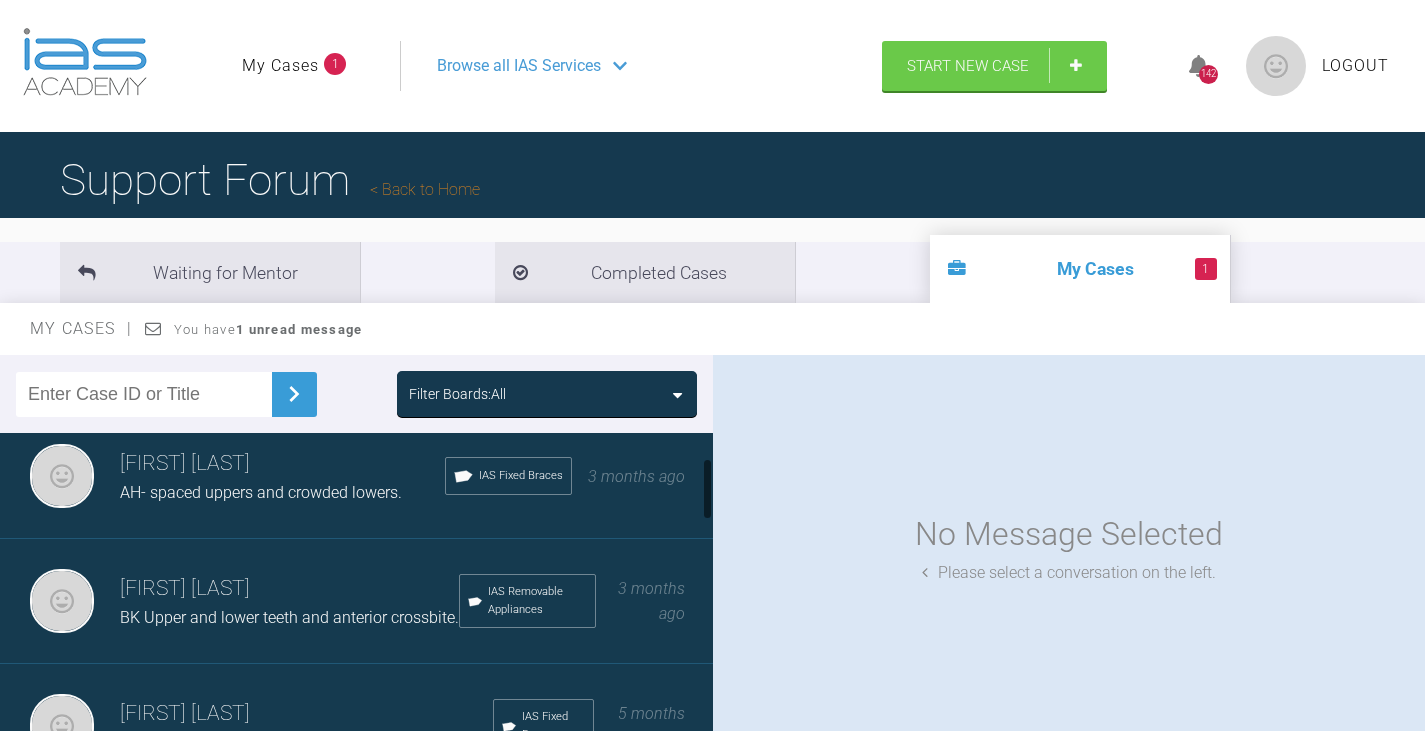 scroll, scrollTop: 0, scrollLeft: 0, axis: both 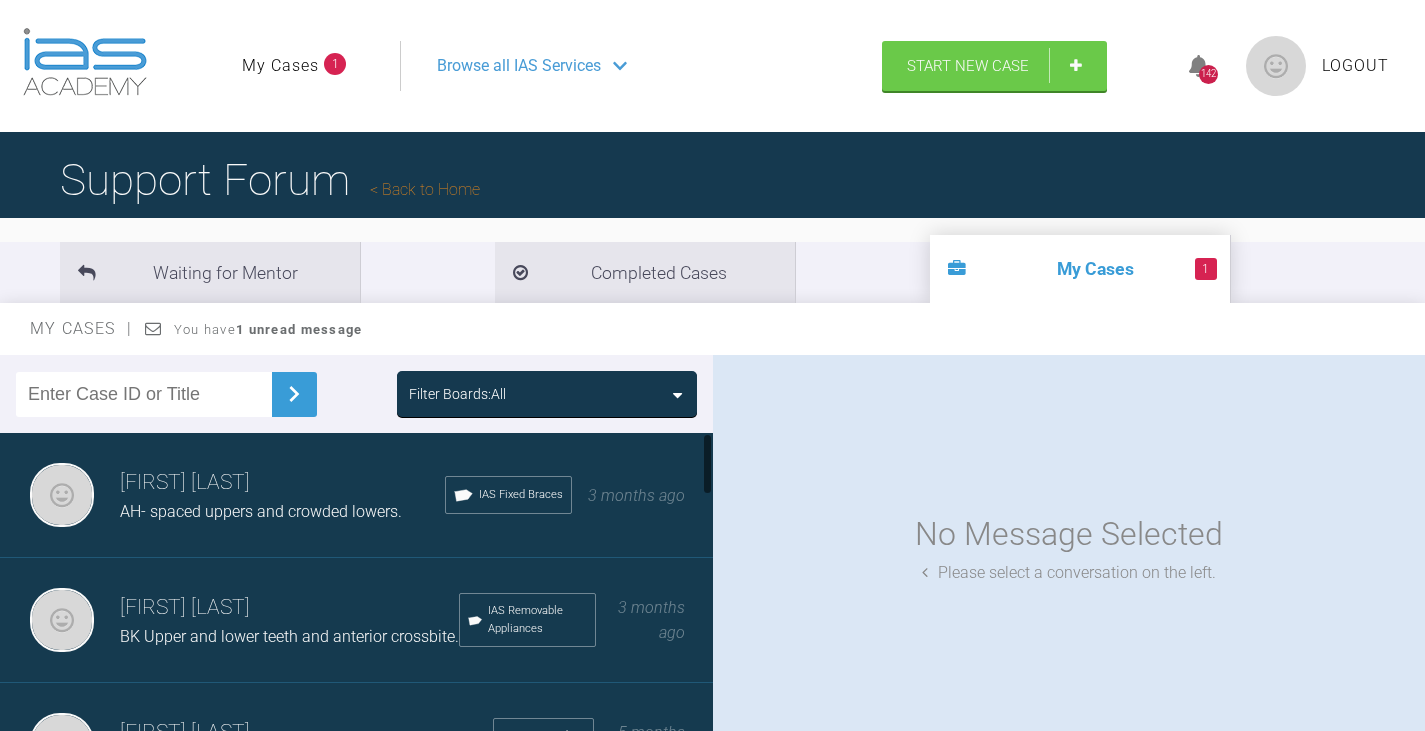 click on "[FIRST] [LAST]" at bounding box center [282, 483] 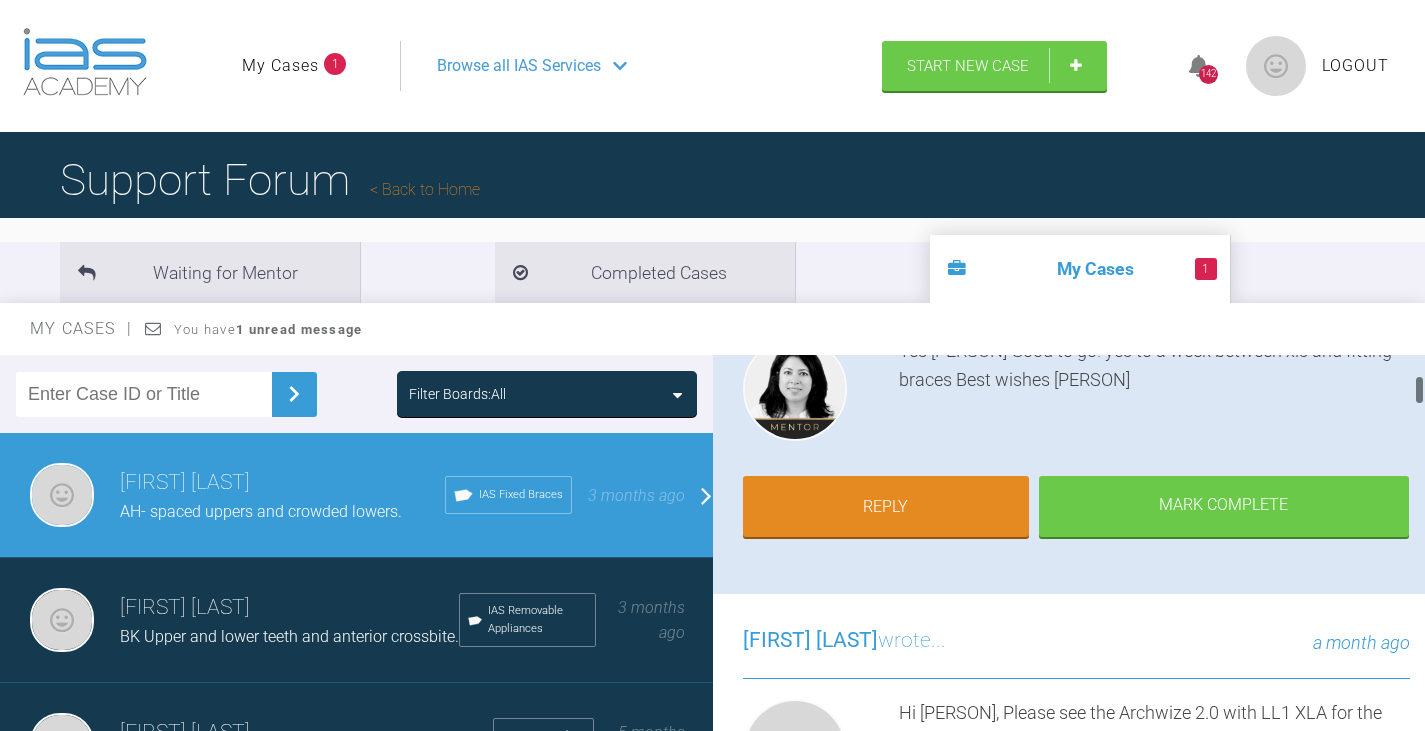 scroll, scrollTop: 200, scrollLeft: 0, axis: vertical 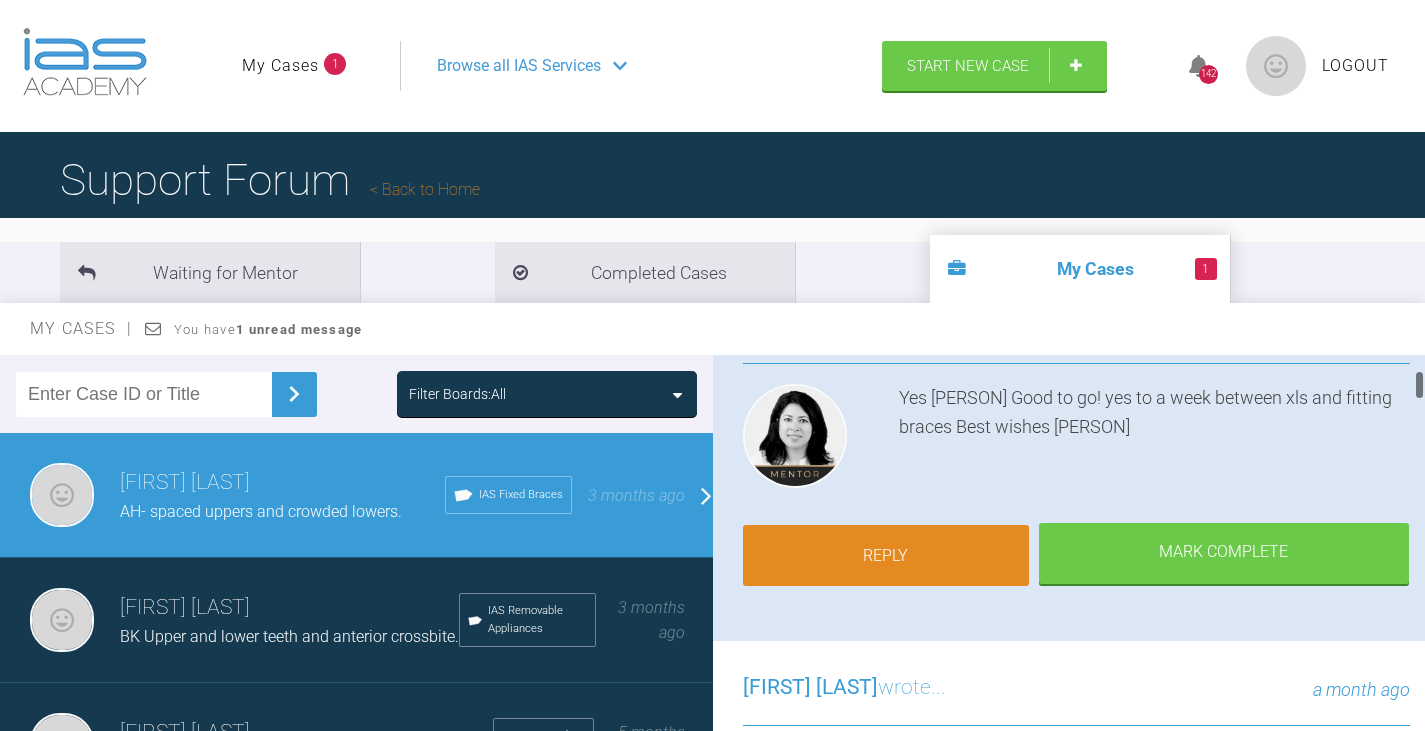 click on "Reply" at bounding box center (886, 556) 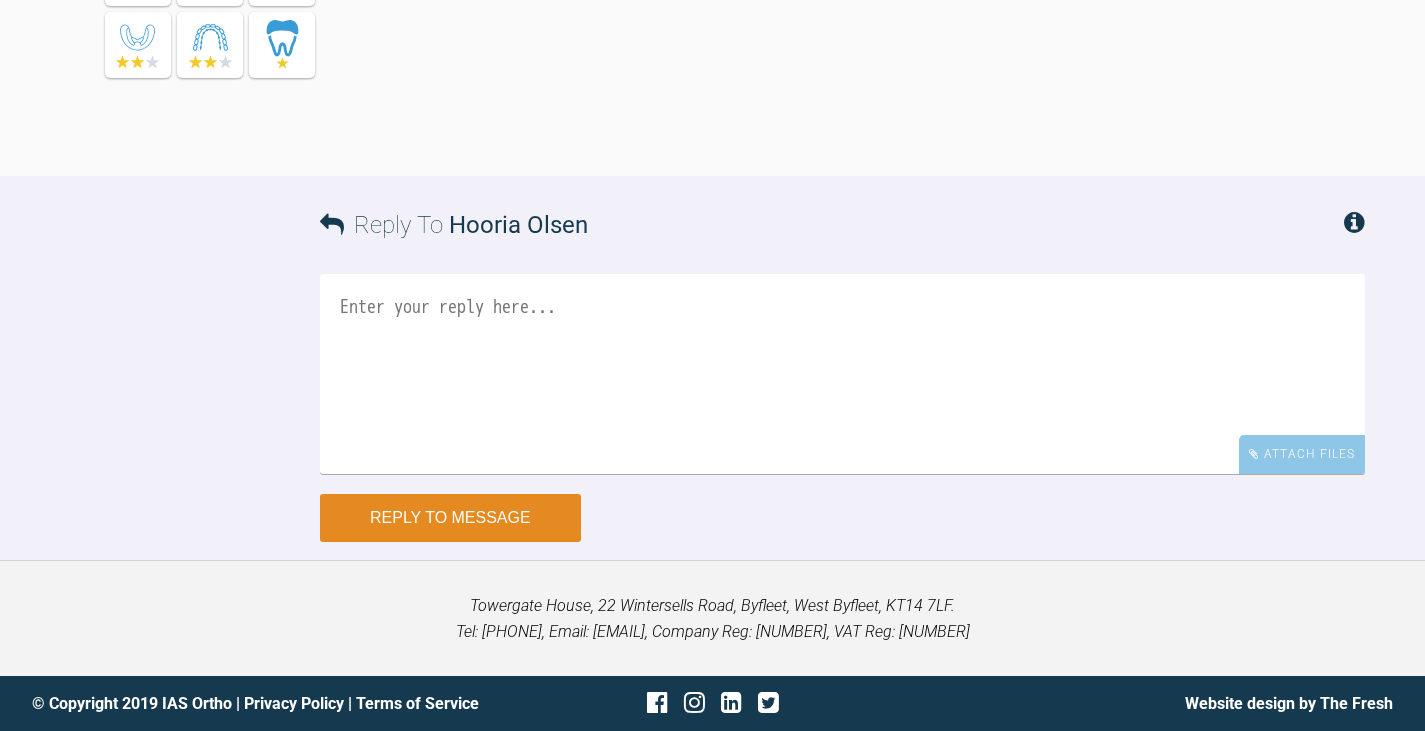scroll, scrollTop: 7472, scrollLeft: 0, axis: vertical 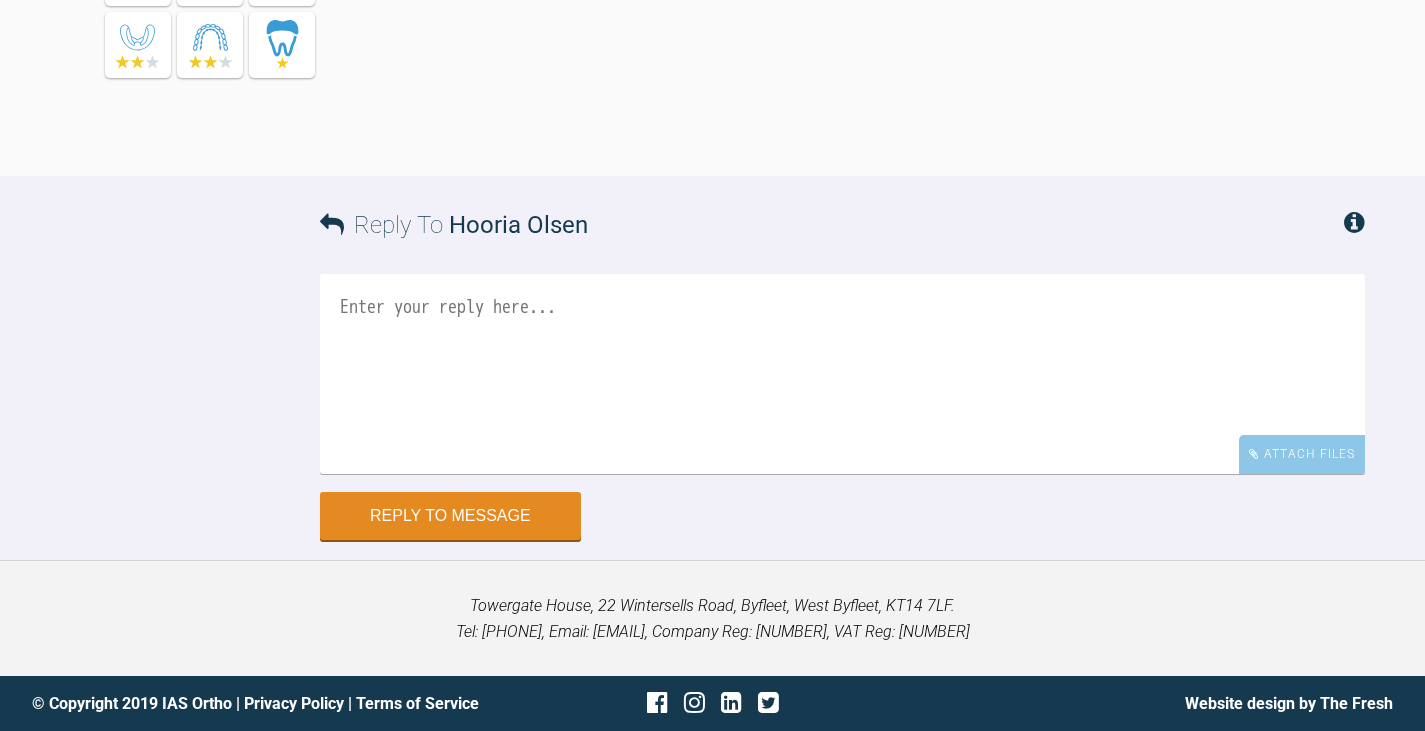 click at bounding box center (842, 374) 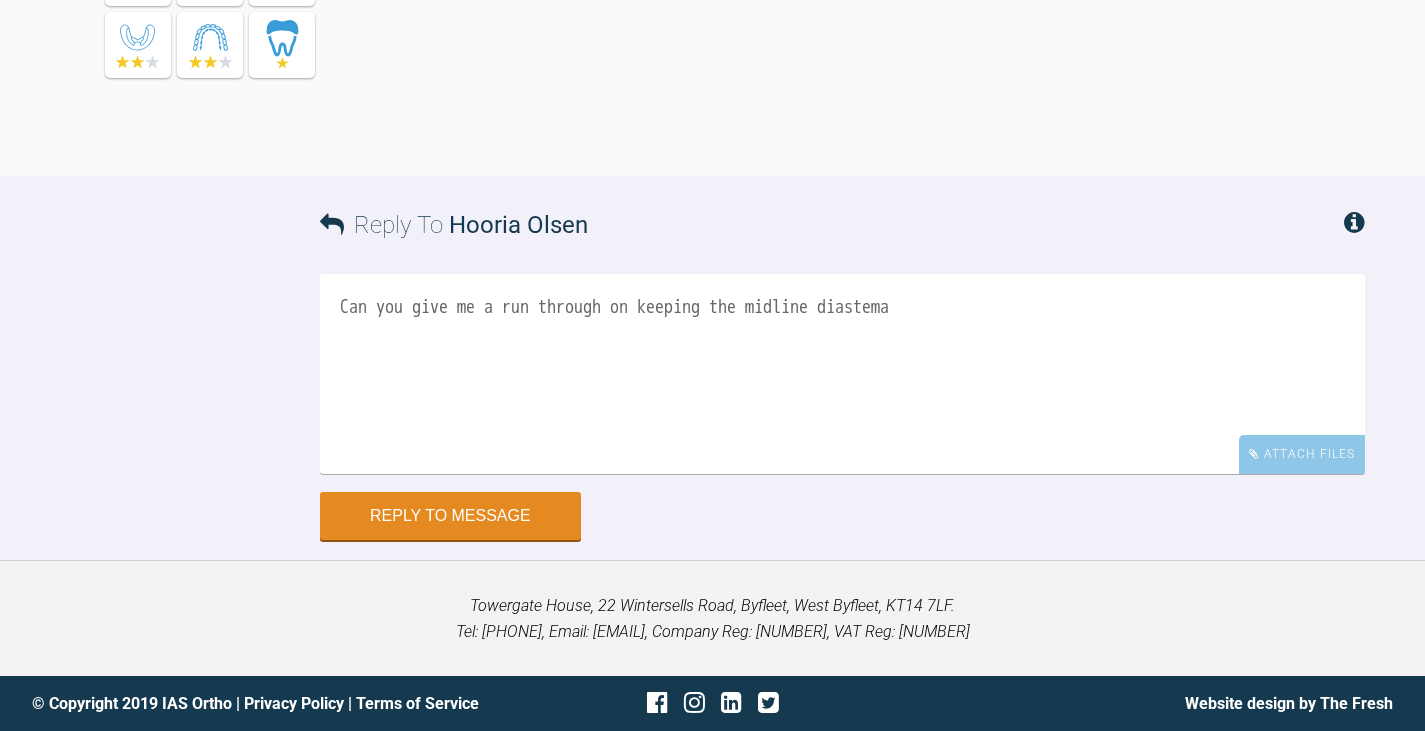 drag, startPoint x: 631, startPoint y: 305, endPoint x: 367, endPoint y: 314, distance: 264.15335 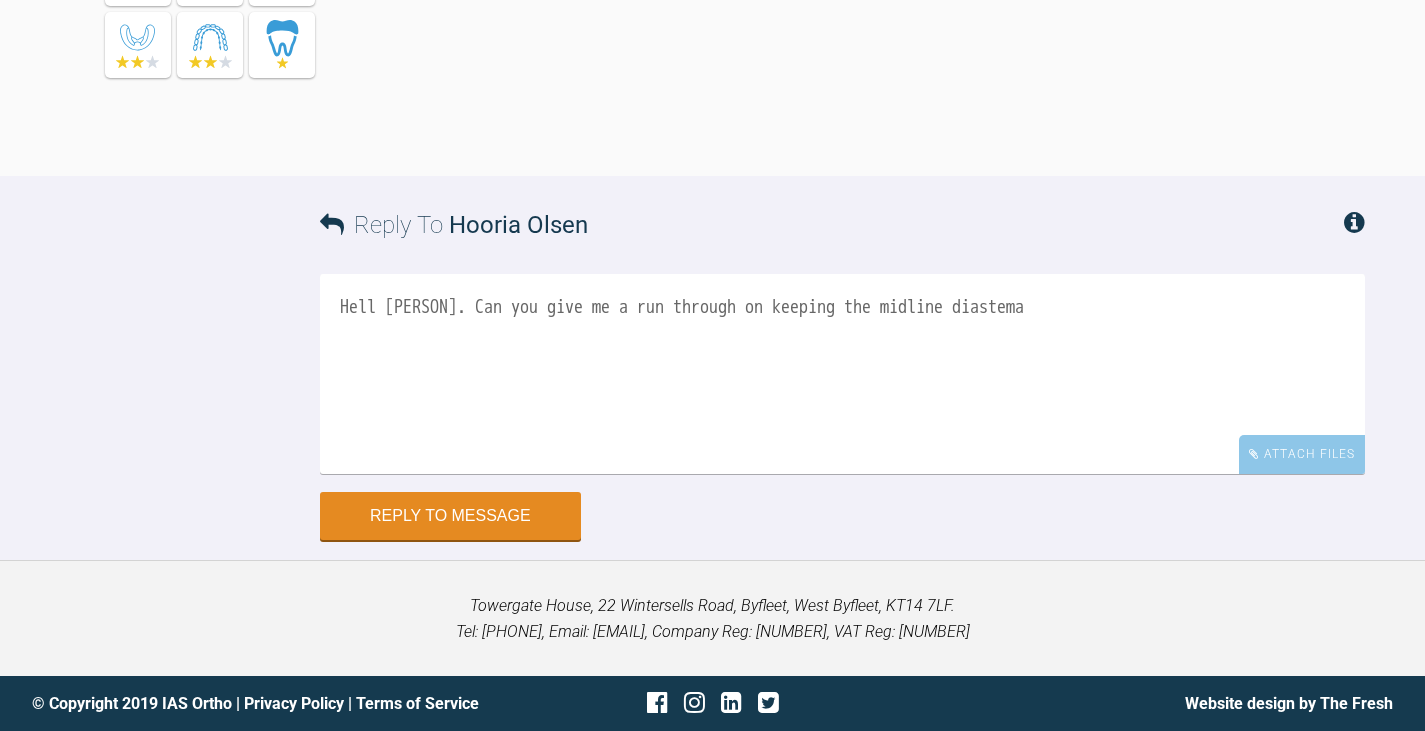 click on "Hell Hooria. Can you give me a run through on keeping the midline diastema" at bounding box center [842, 374] 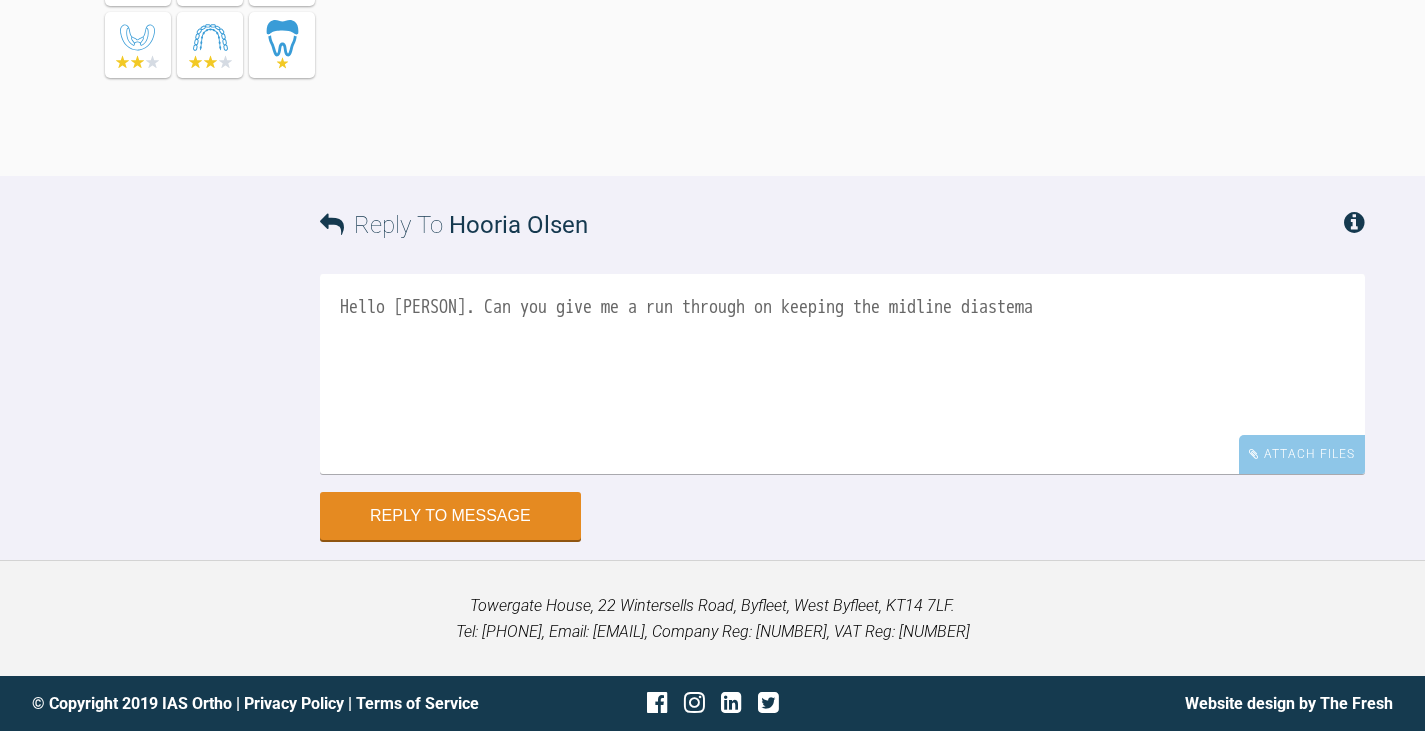 click on "Hello Hooria. Can you give me a run through on keeping the midline diastema" at bounding box center (842, 374) 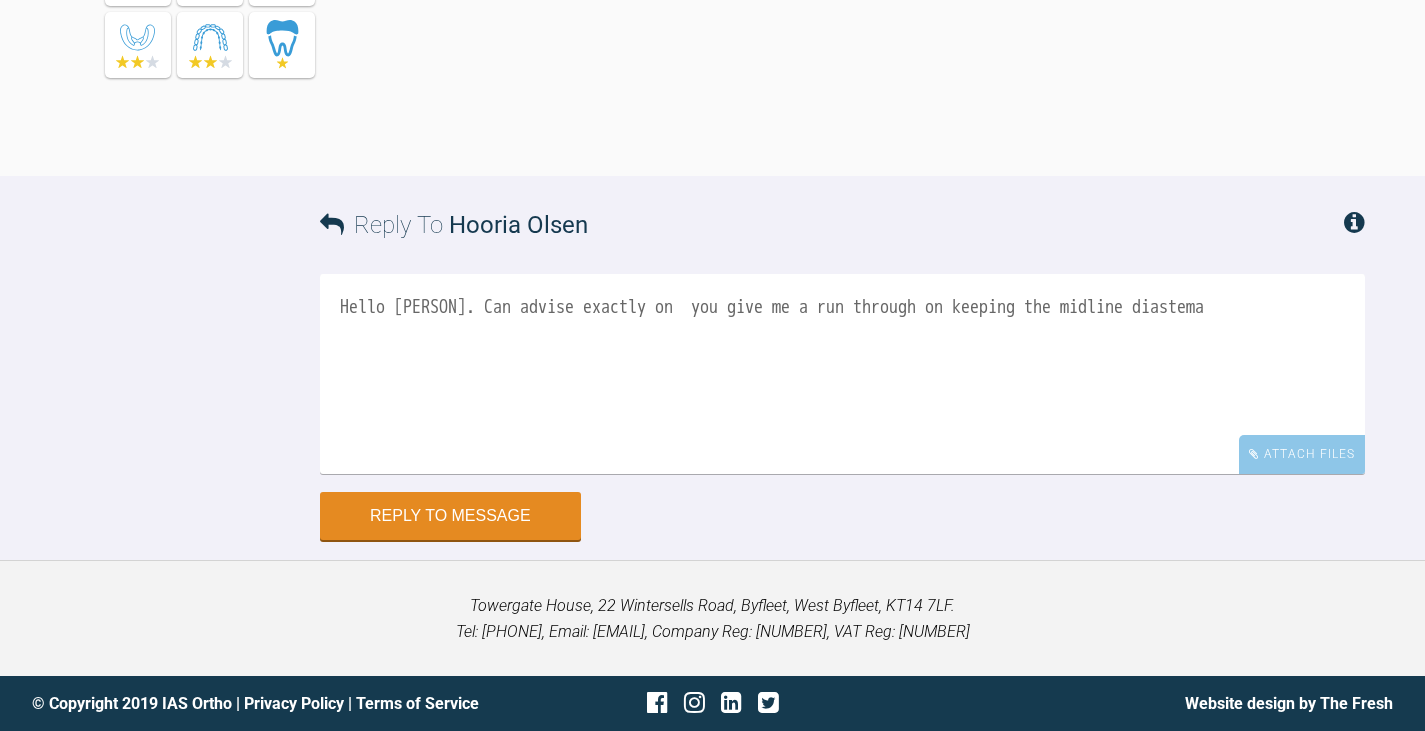 drag, startPoint x: 987, startPoint y: 305, endPoint x: 702, endPoint y: 320, distance: 285.39447 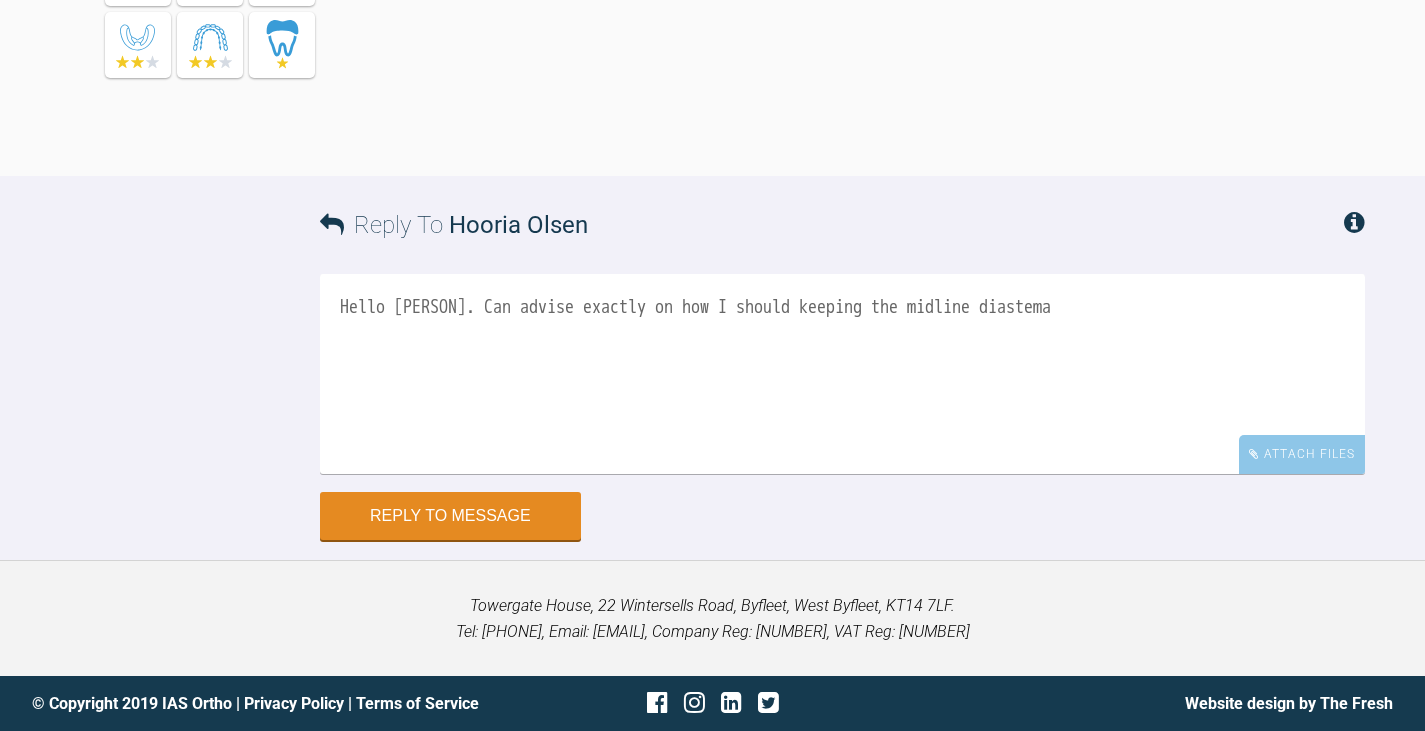 drag, startPoint x: 861, startPoint y: 315, endPoint x: 941, endPoint y: 310, distance: 80.1561 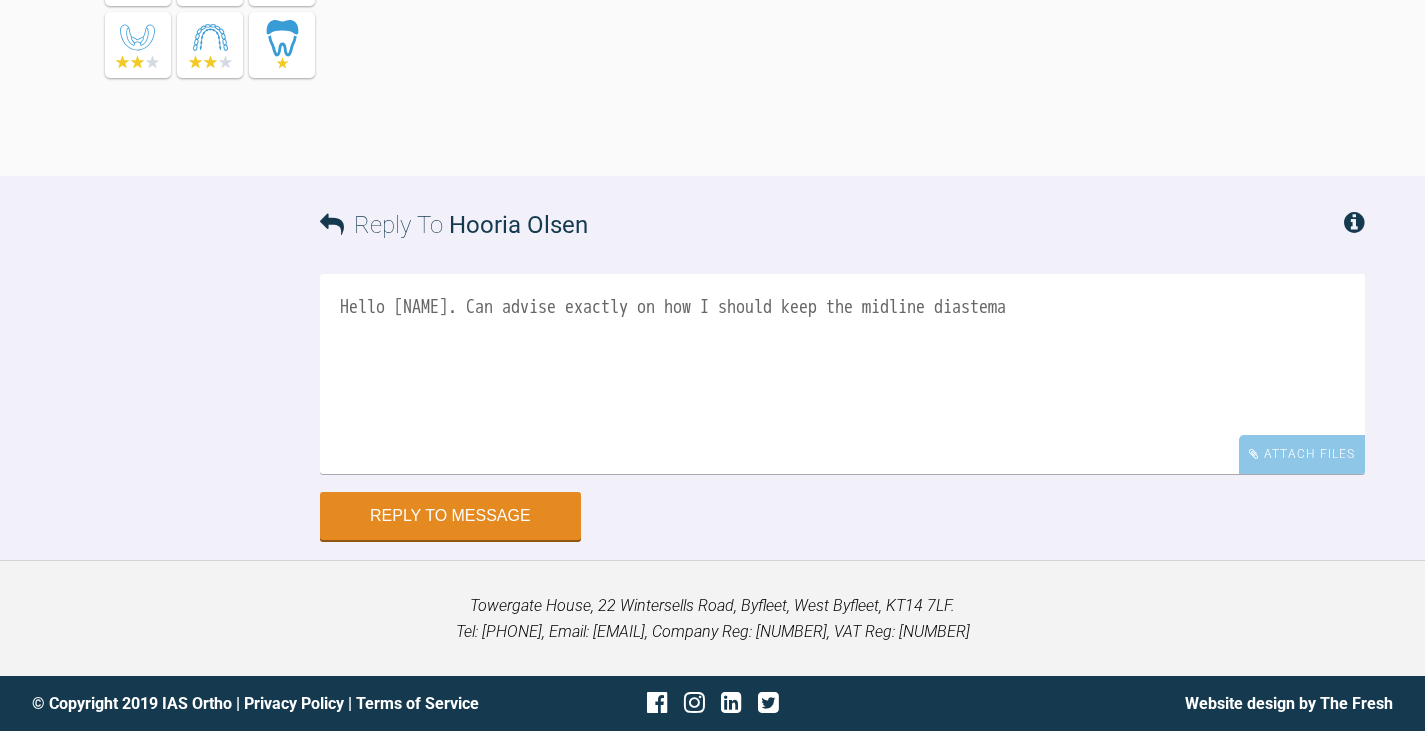 click on "Hello Hooria. Can advise exactly on how I should keep the midline diastema" at bounding box center [842, 374] 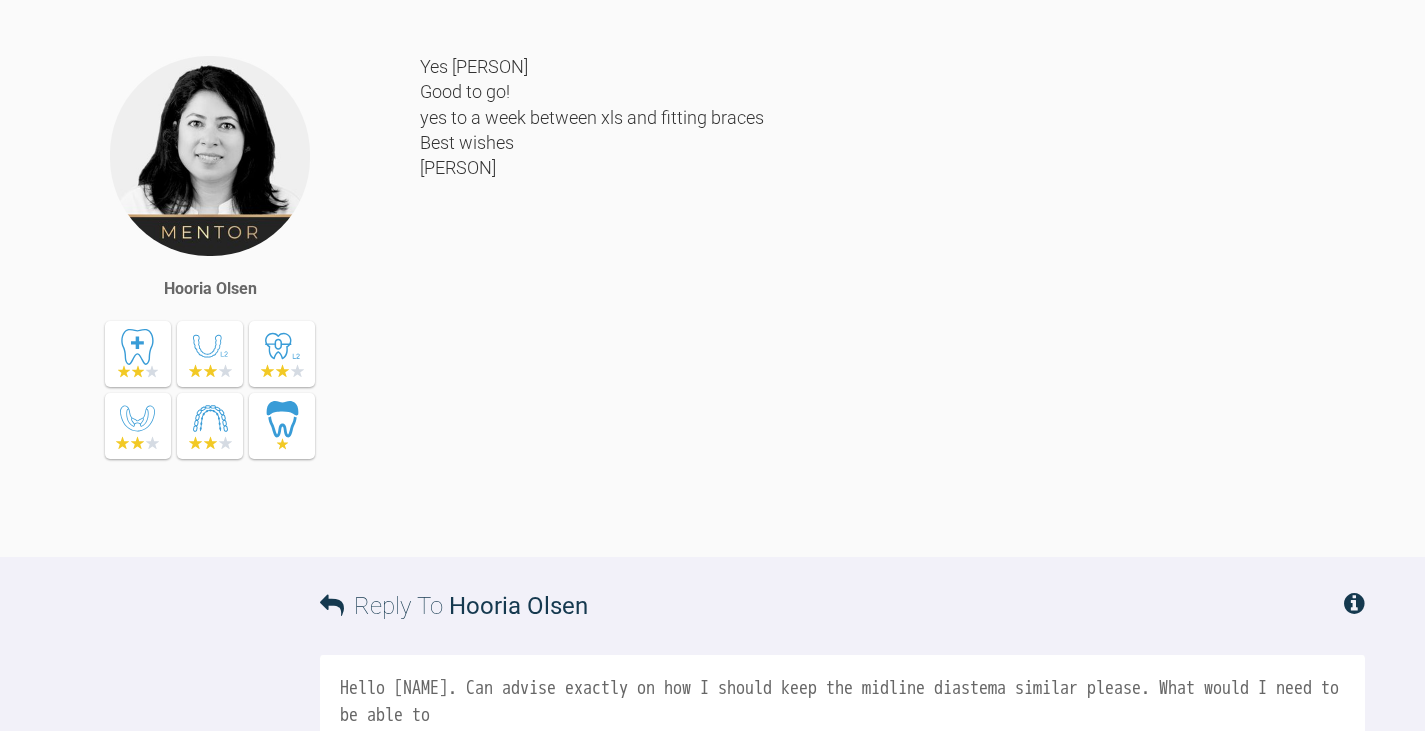 scroll, scrollTop: 6072, scrollLeft: 0, axis: vertical 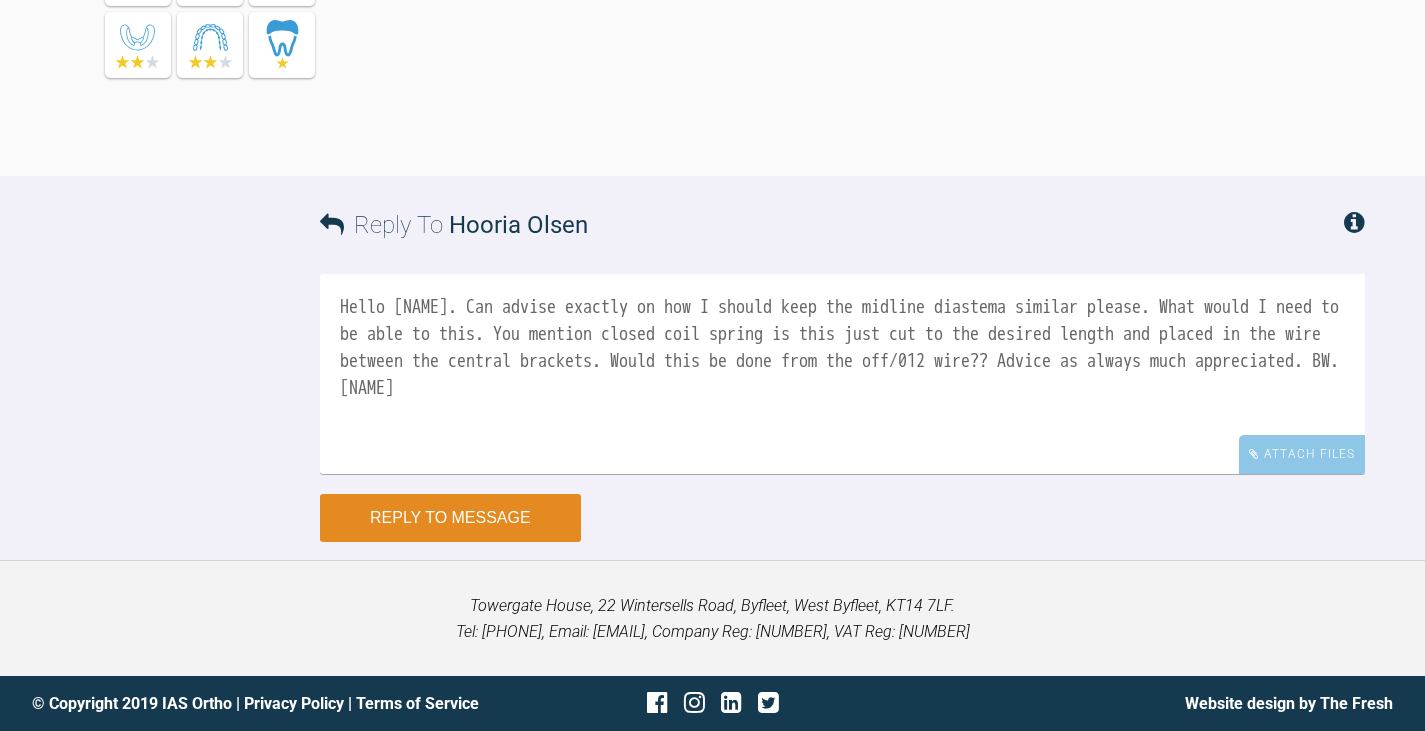 type on "Hello Hooria. Can advise exactly on how I should keep the midline diastema similar please. What would I need to be able to this. You mention closed coil spring is this just cut to the desired length and placed in the wire between the central brackets. Would this be done from the off/012 wire?? Advice as always much appreciated. BW. Jeff" 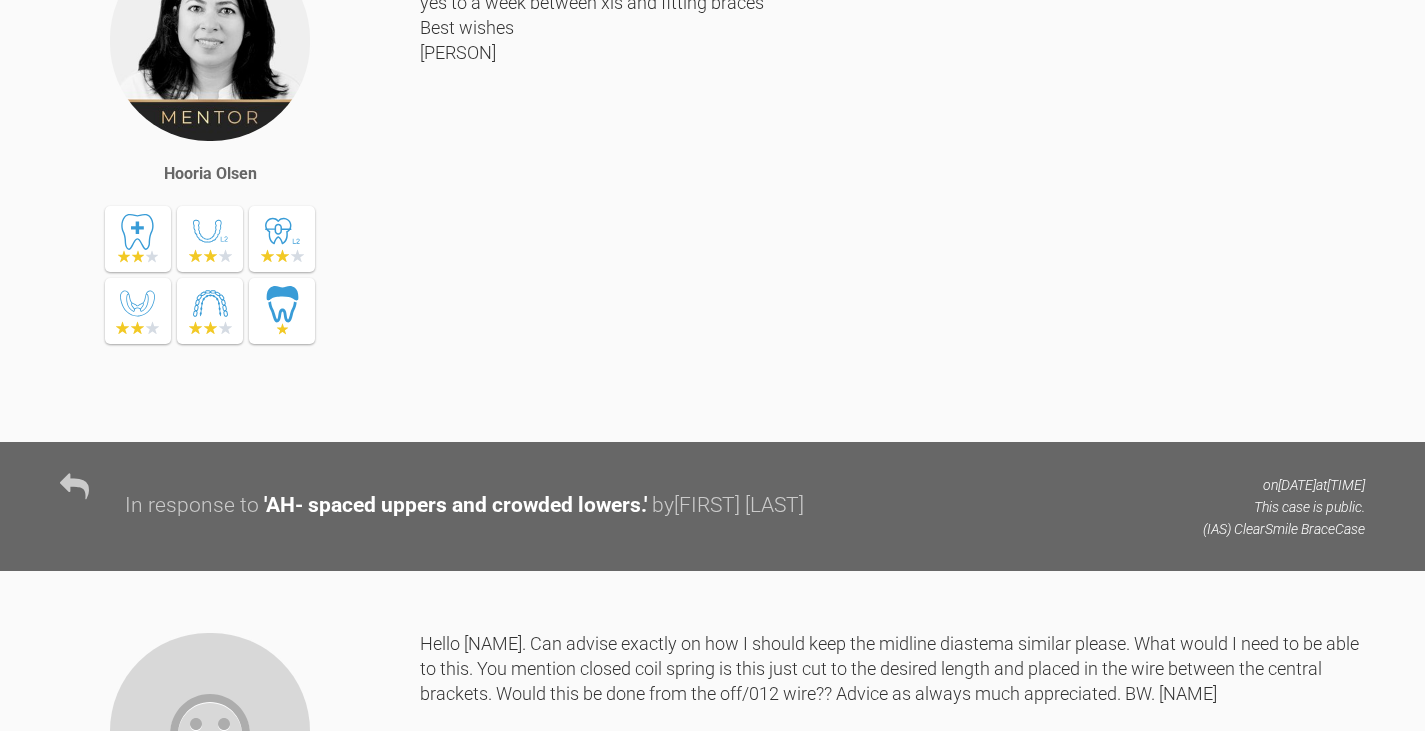 scroll, scrollTop: 6653, scrollLeft: 0, axis: vertical 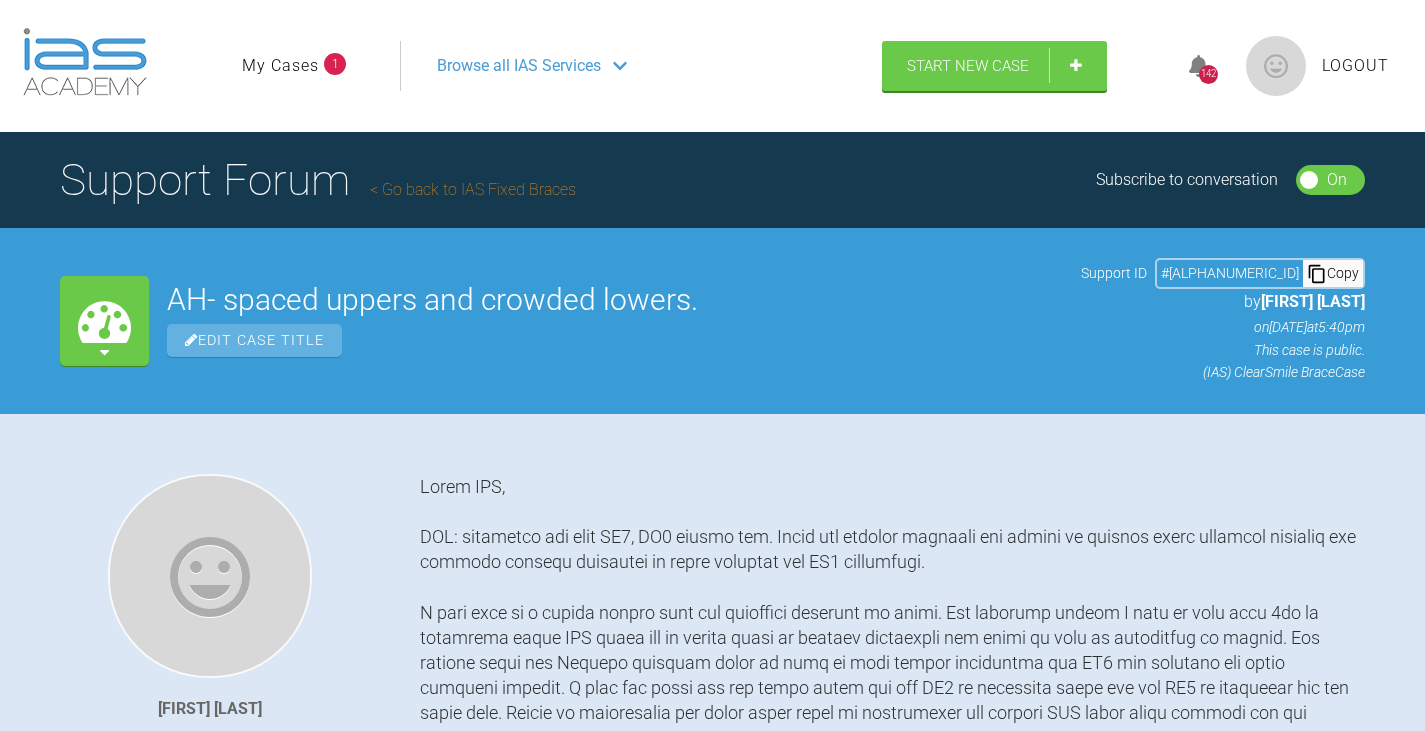 click on "Browse all IAS Services" at bounding box center (519, 66) 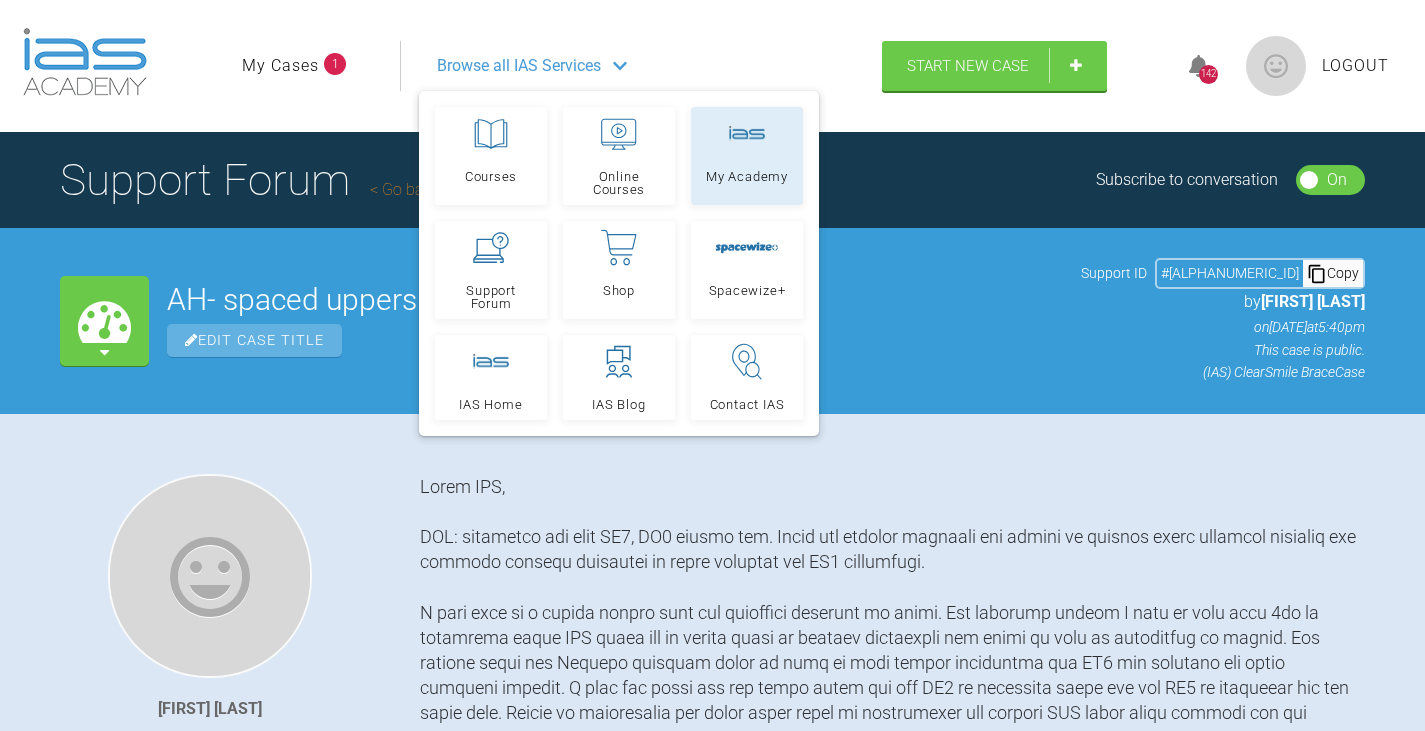 click on "My Academy" at bounding box center [747, 176] 